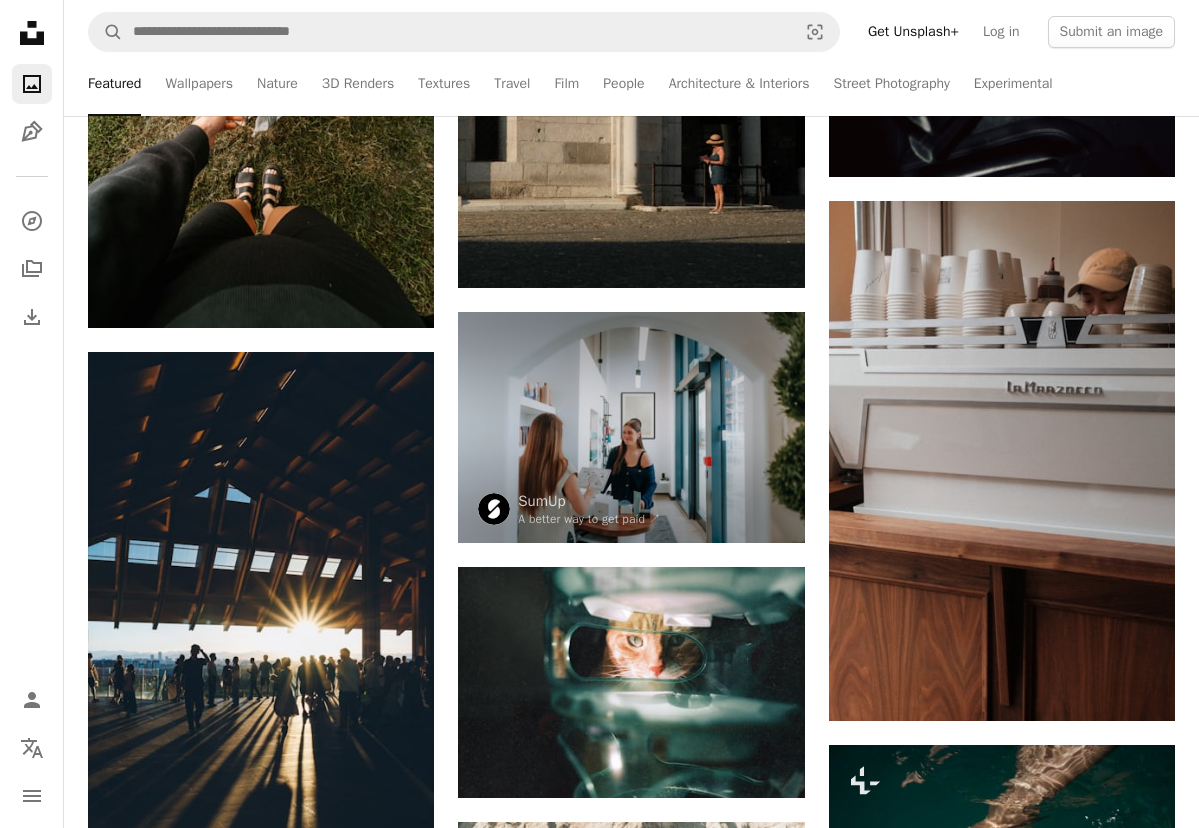 scroll, scrollTop: 2870, scrollLeft: 0, axis: vertical 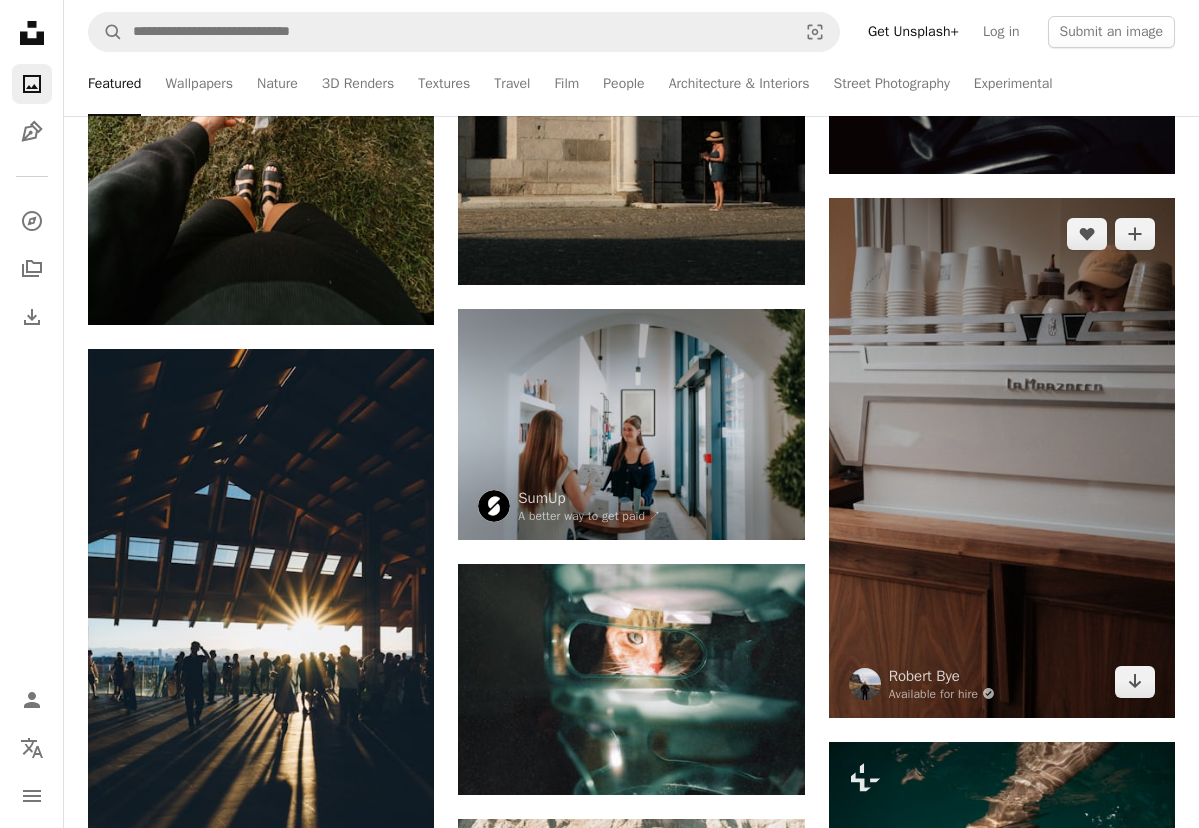 click at bounding box center [1002, 458] 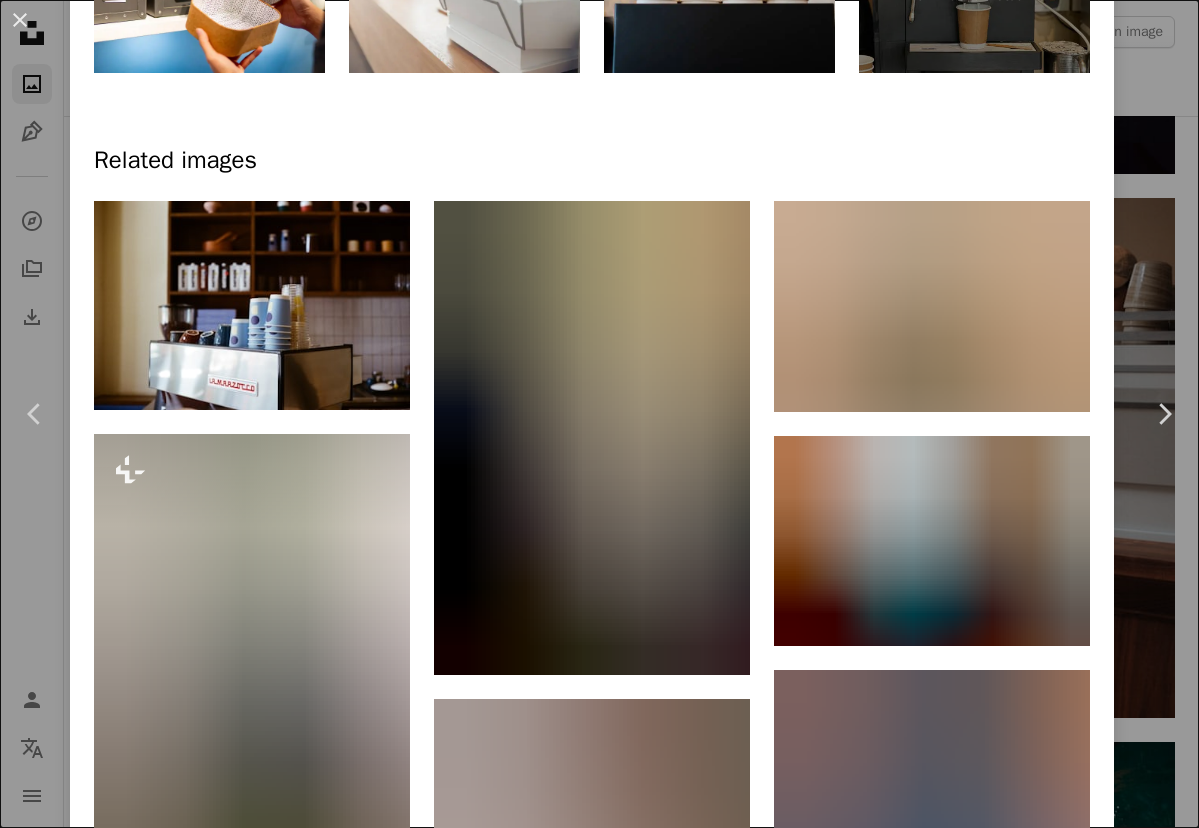 scroll, scrollTop: 1222, scrollLeft: 0, axis: vertical 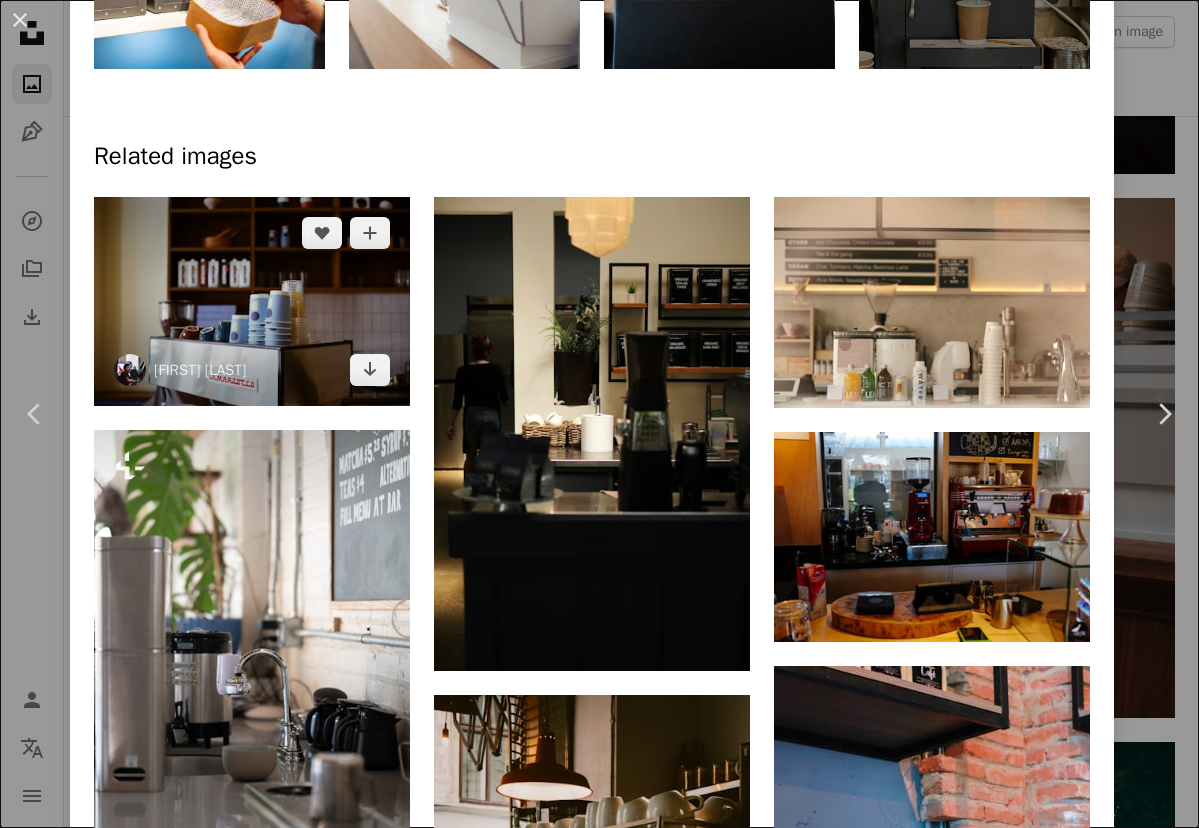 click at bounding box center [252, 301] 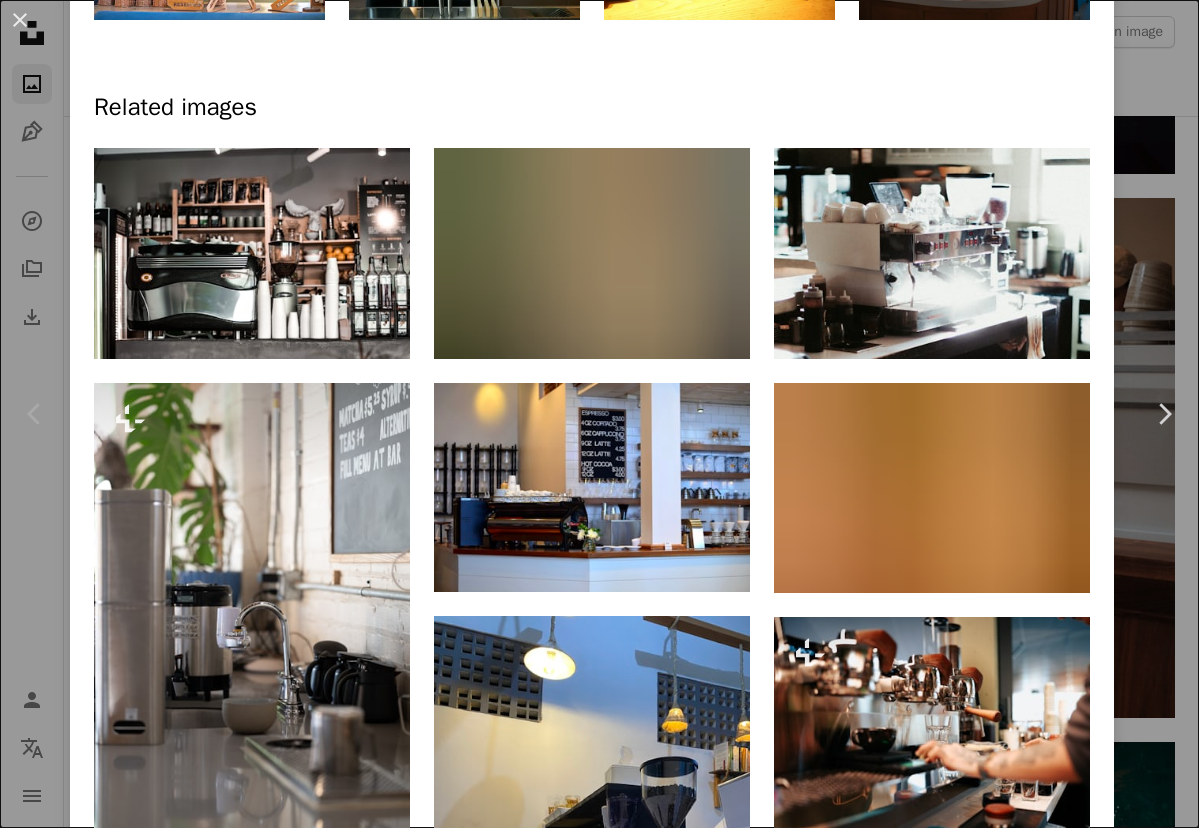 scroll, scrollTop: 1263, scrollLeft: 0, axis: vertical 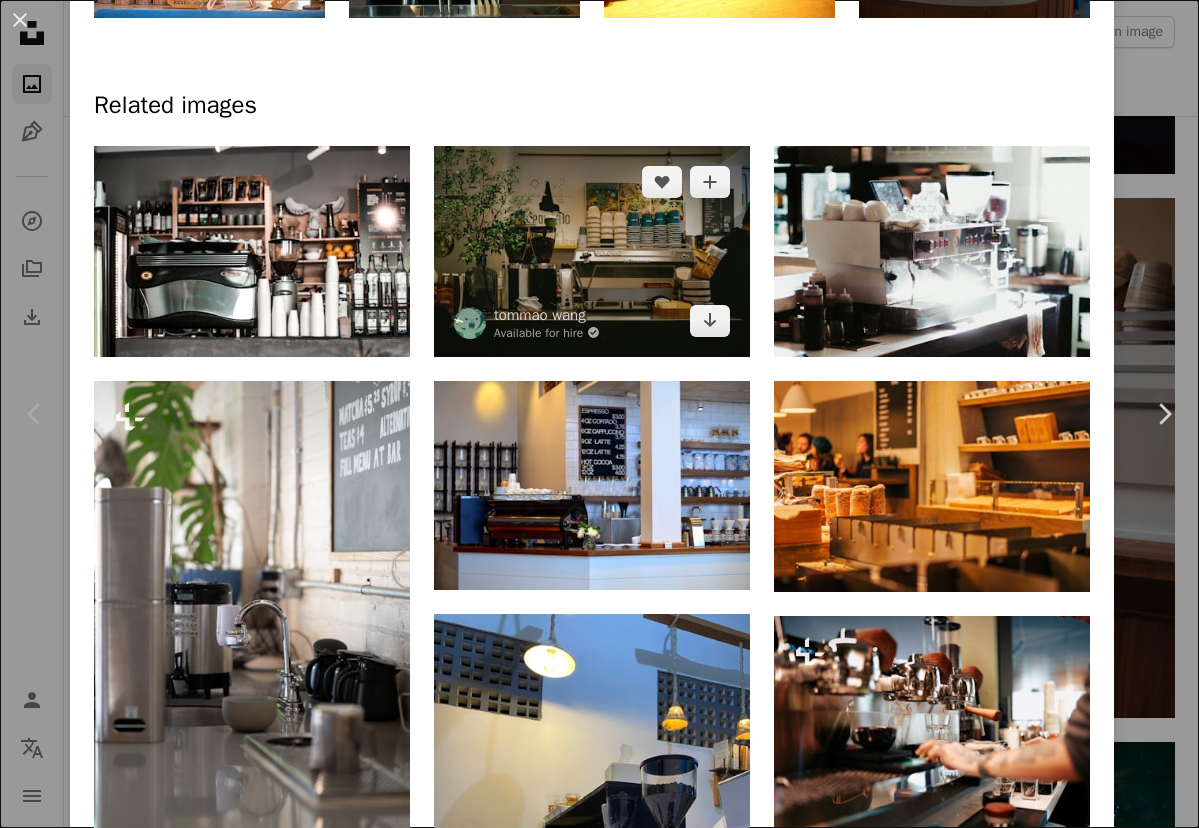 click at bounding box center (592, 251) 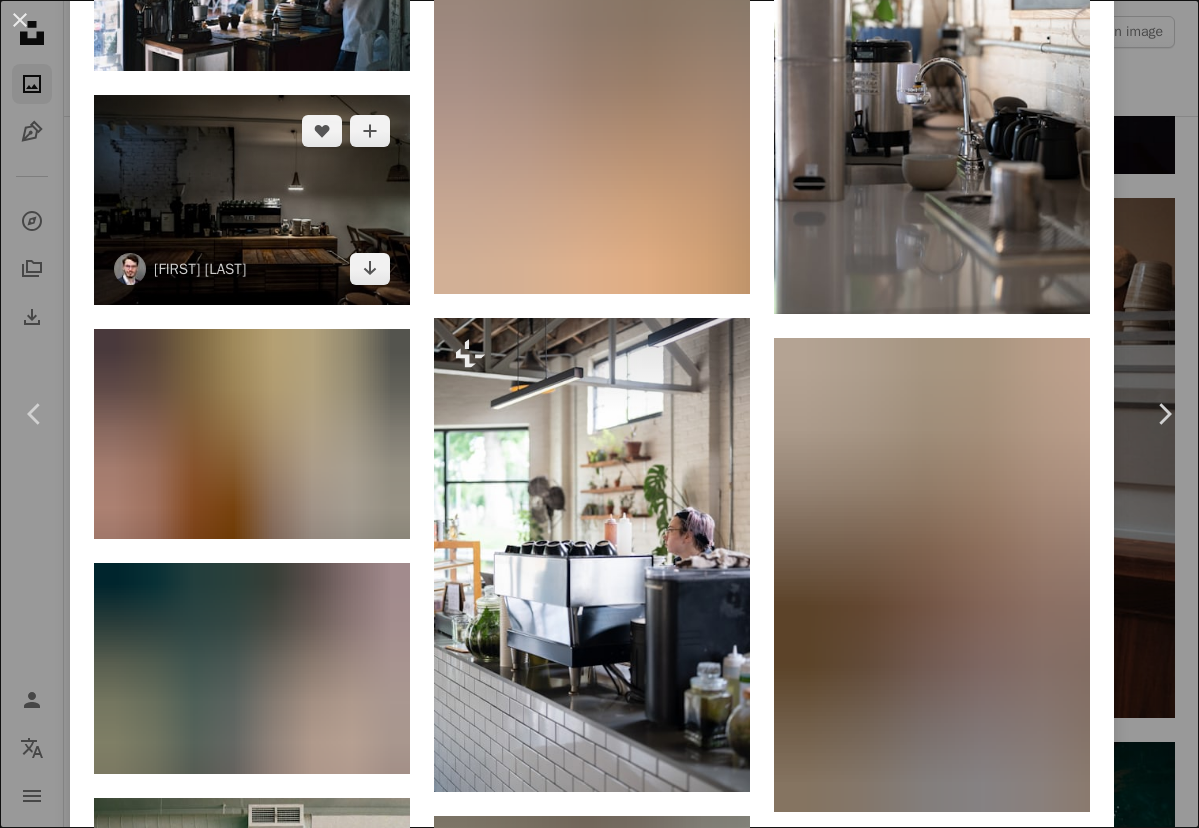 scroll, scrollTop: 2075, scrollLeft: 0, axis: vertical 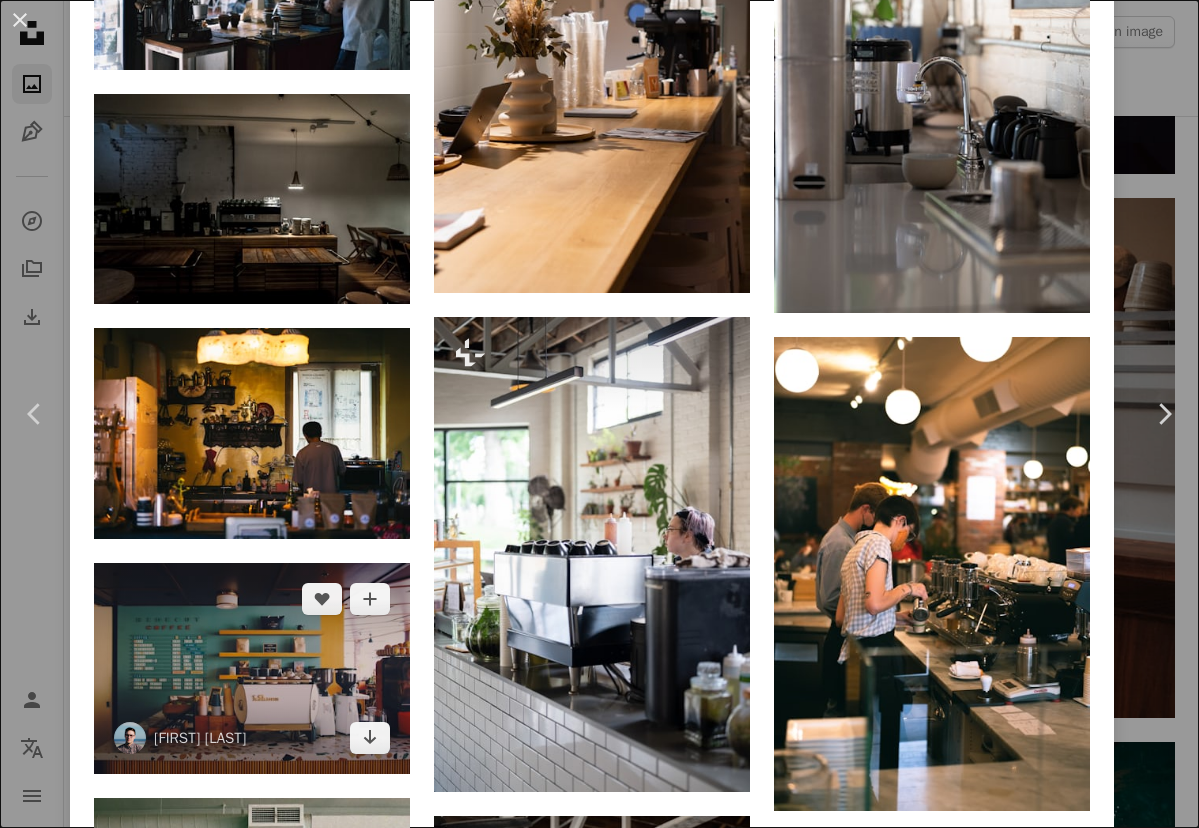 click at bounding box center (252, 668) 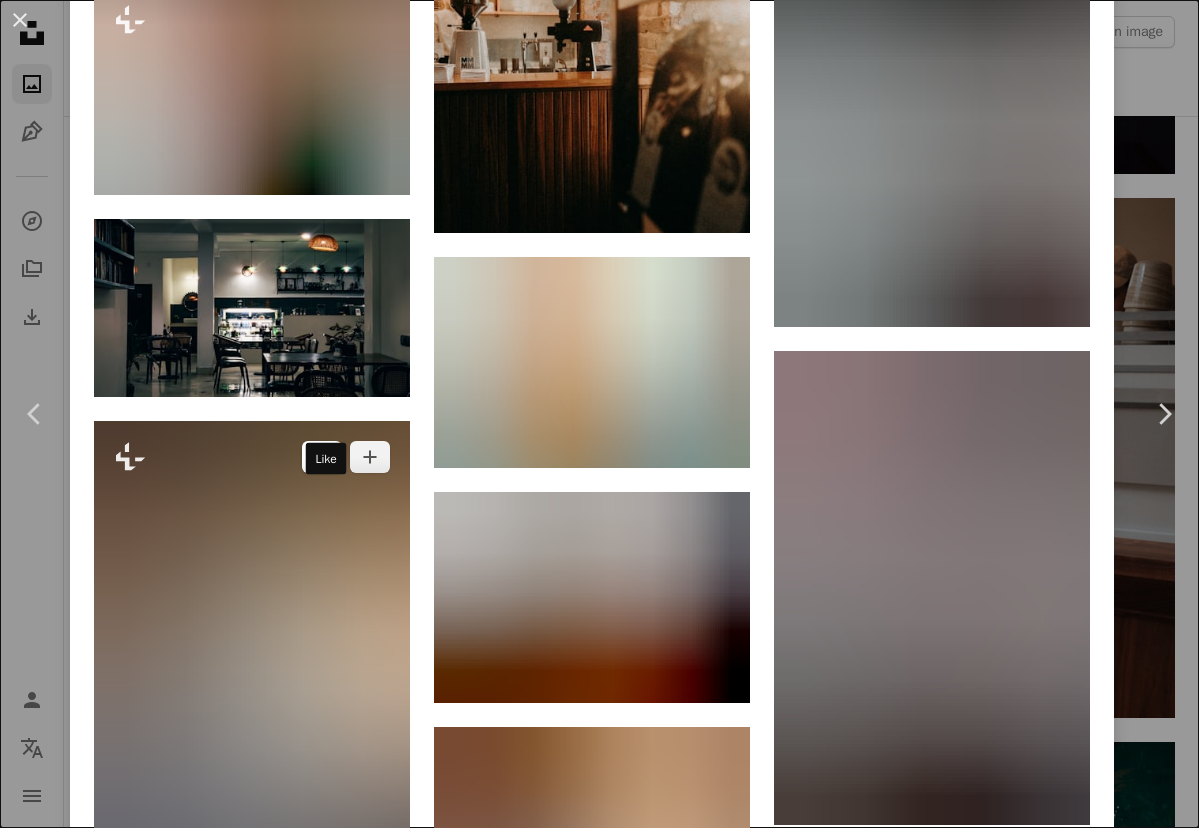 scroll, scrollTop: 3965, scrollLeft: 0, axis: vertical 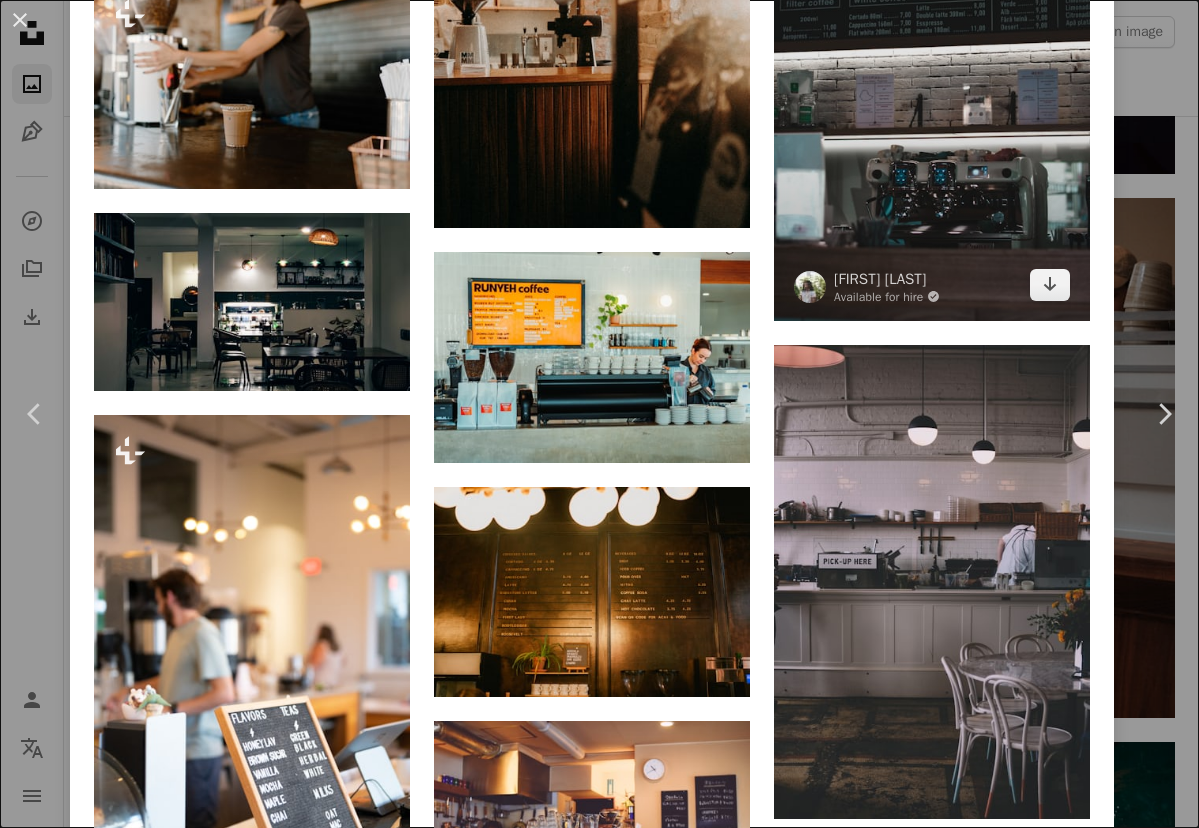 click at bounding box center (932, 84) 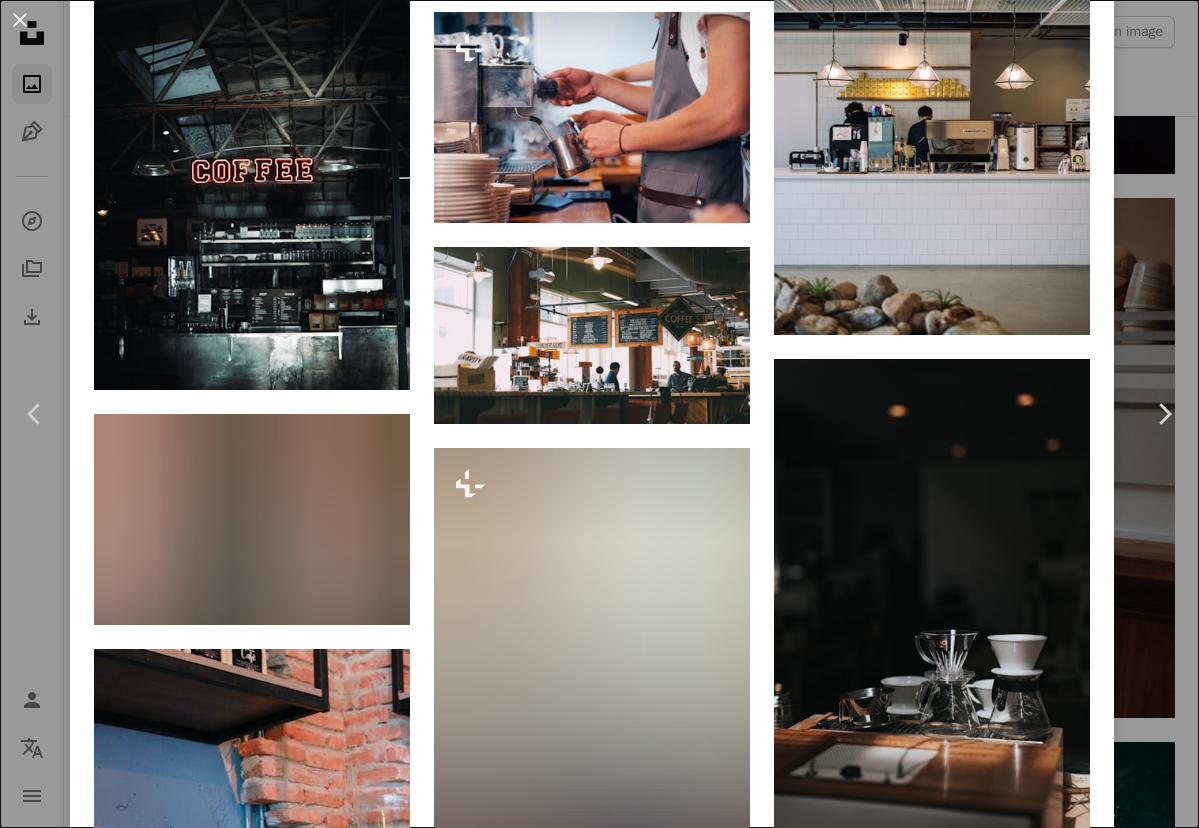 scroll, scrollTop: 7512, scrollLeft: 0, axis: vertical 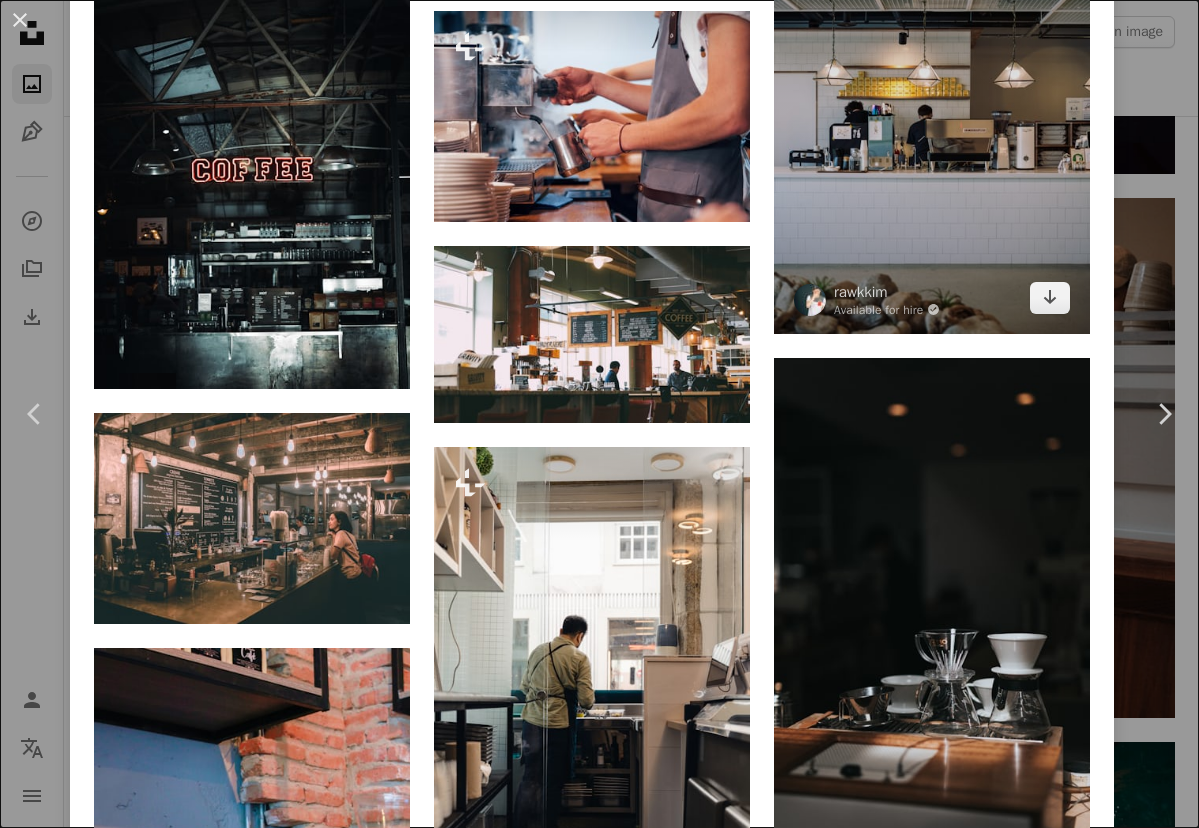 click at bounding box center (932, 123) 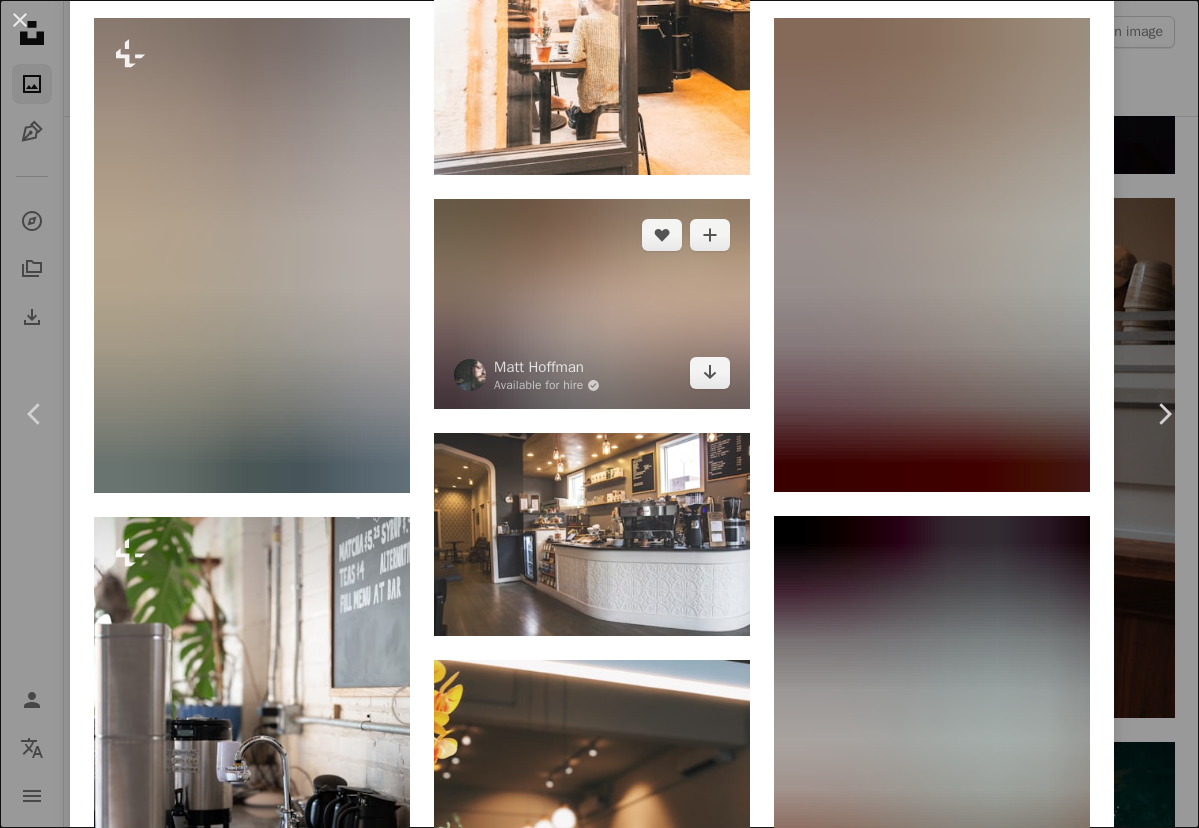 scroll, scrollTop: 2942, scrollLeft: 0, axis: vertical 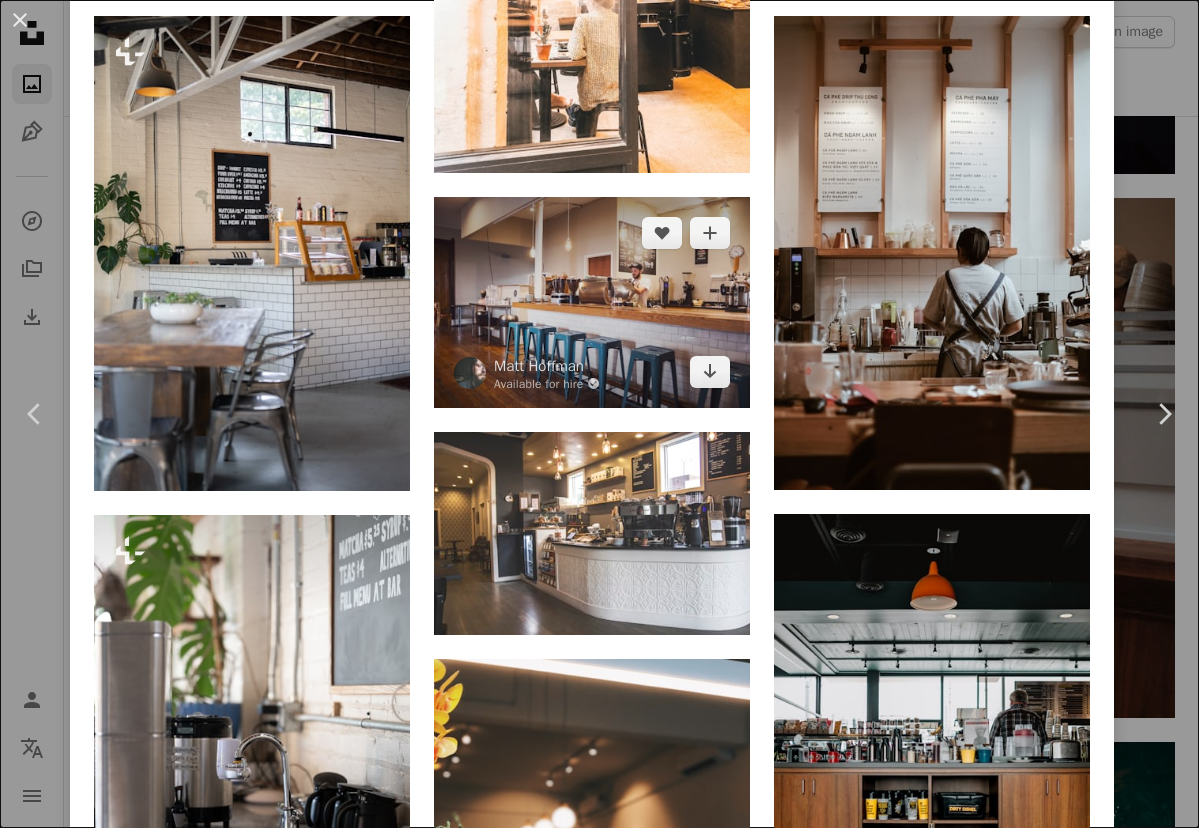 click at bounding box center [592, 302] 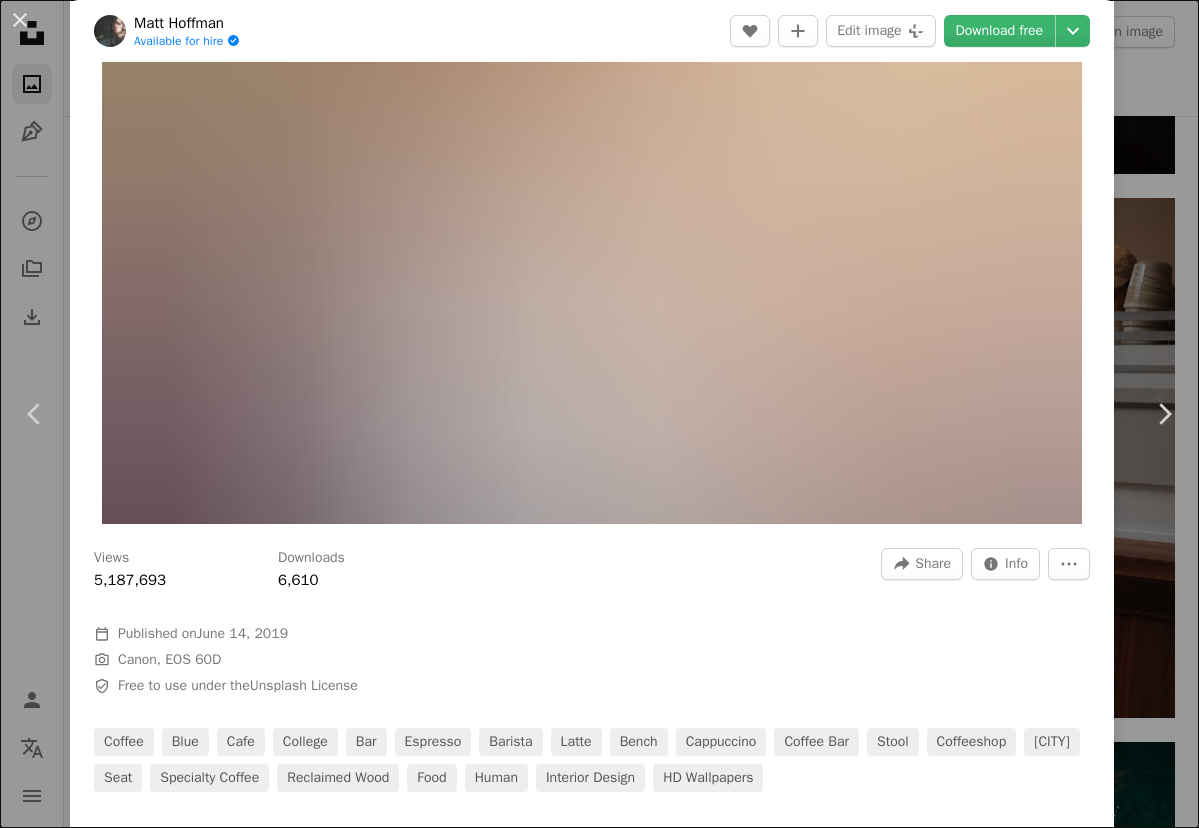 scroll, scrollTop: 189, scrollLeft: 0, axis: vertical 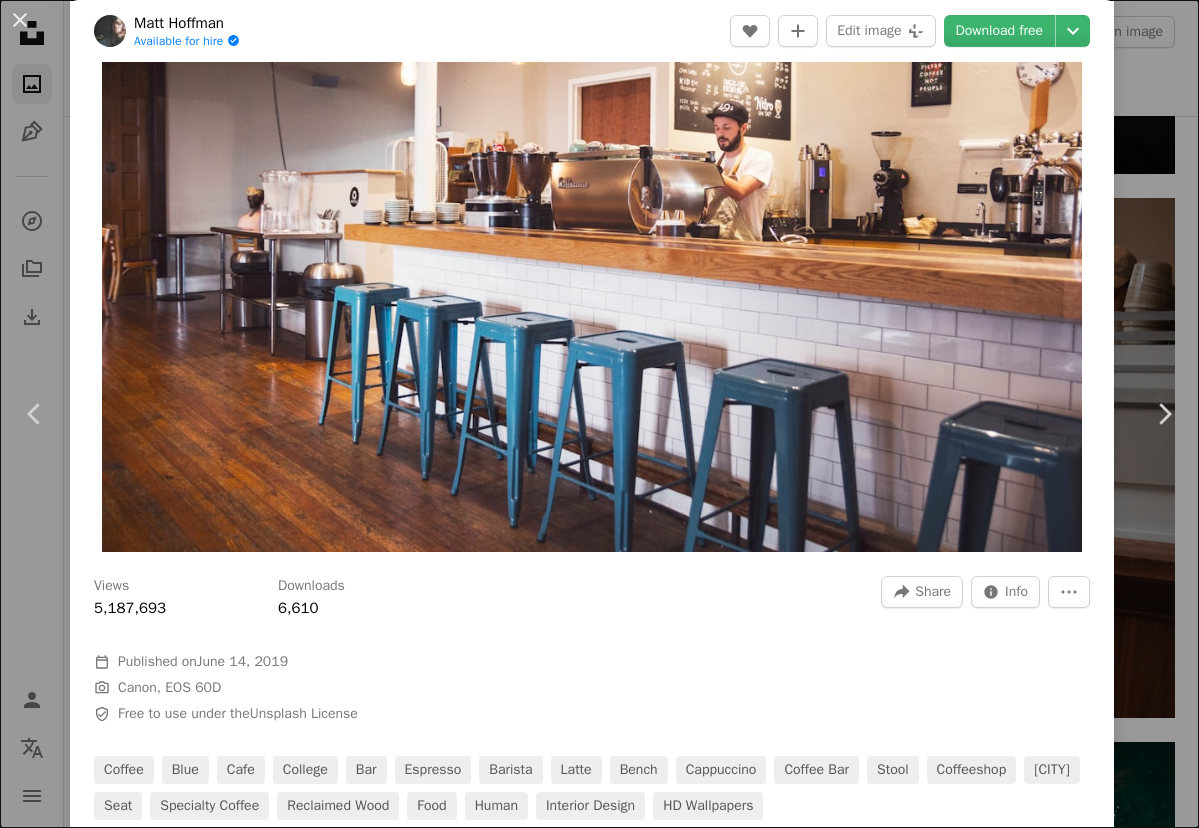 click on "Matt Hoffman" at bounding box center (187, 23) 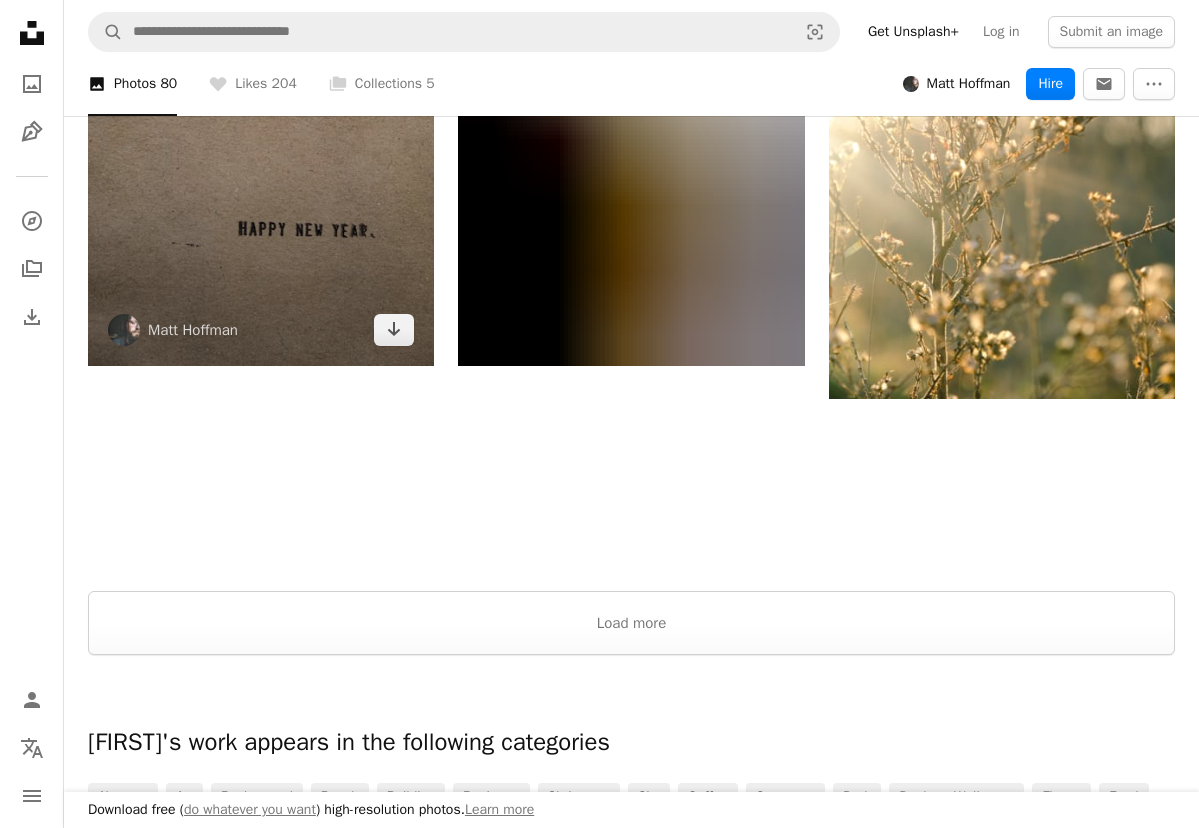 scroll, scrollTop: 3180, scrollLeft: 0, axis: vertical 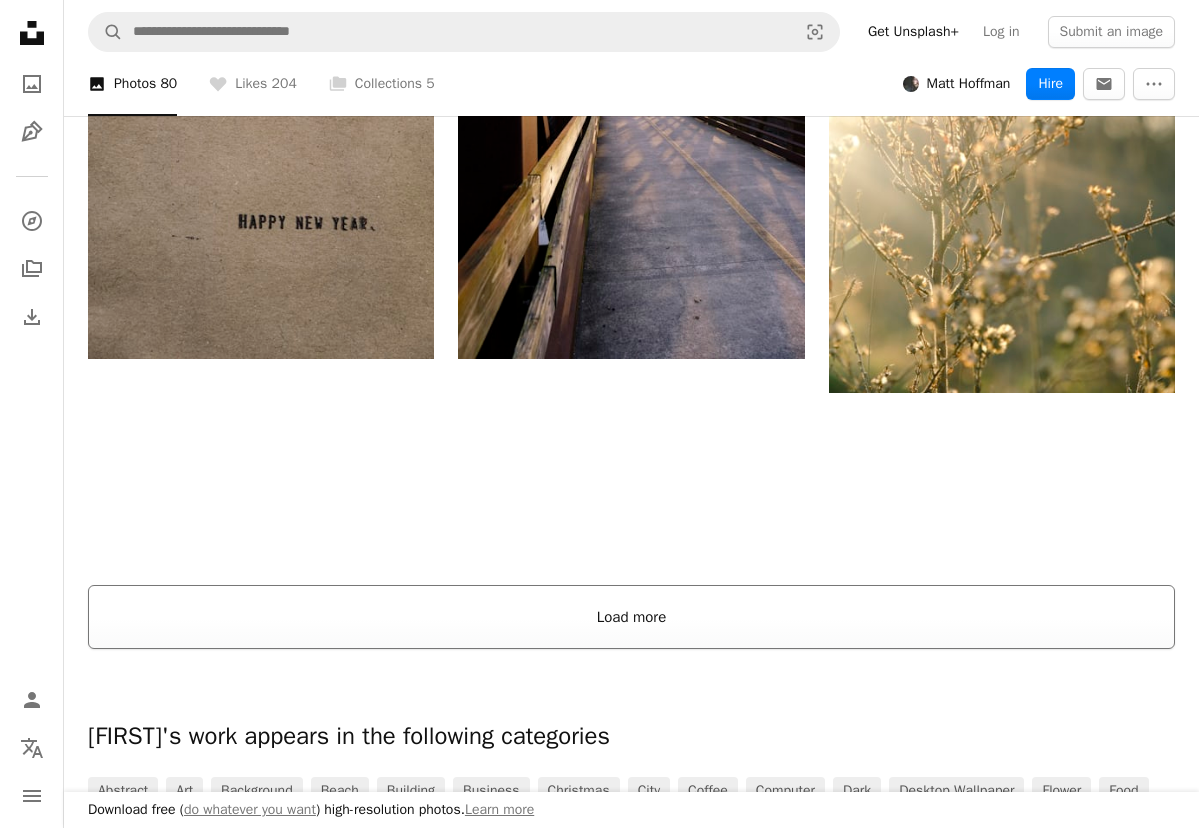 click on "Load more" at bounding box center (631, 617) 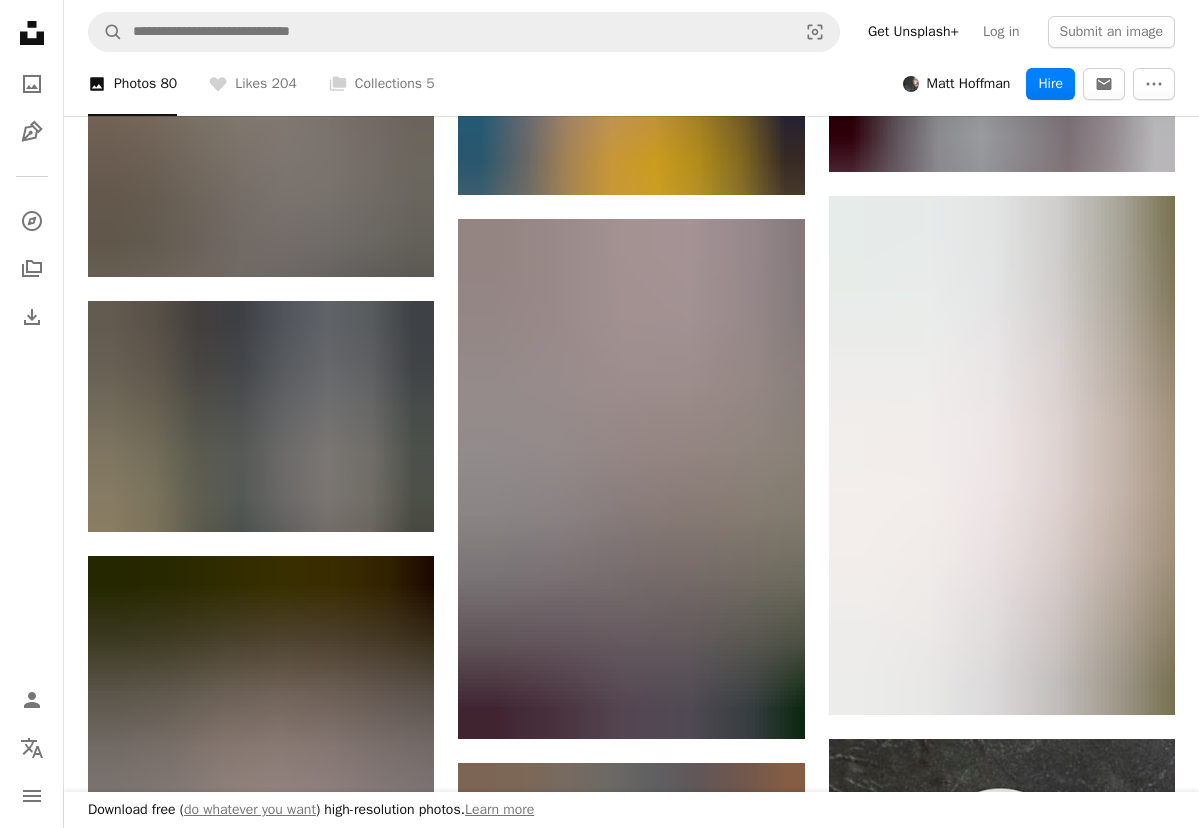 scroll, scrollTop: 9460, scrollLeft: 0, axis: vertical 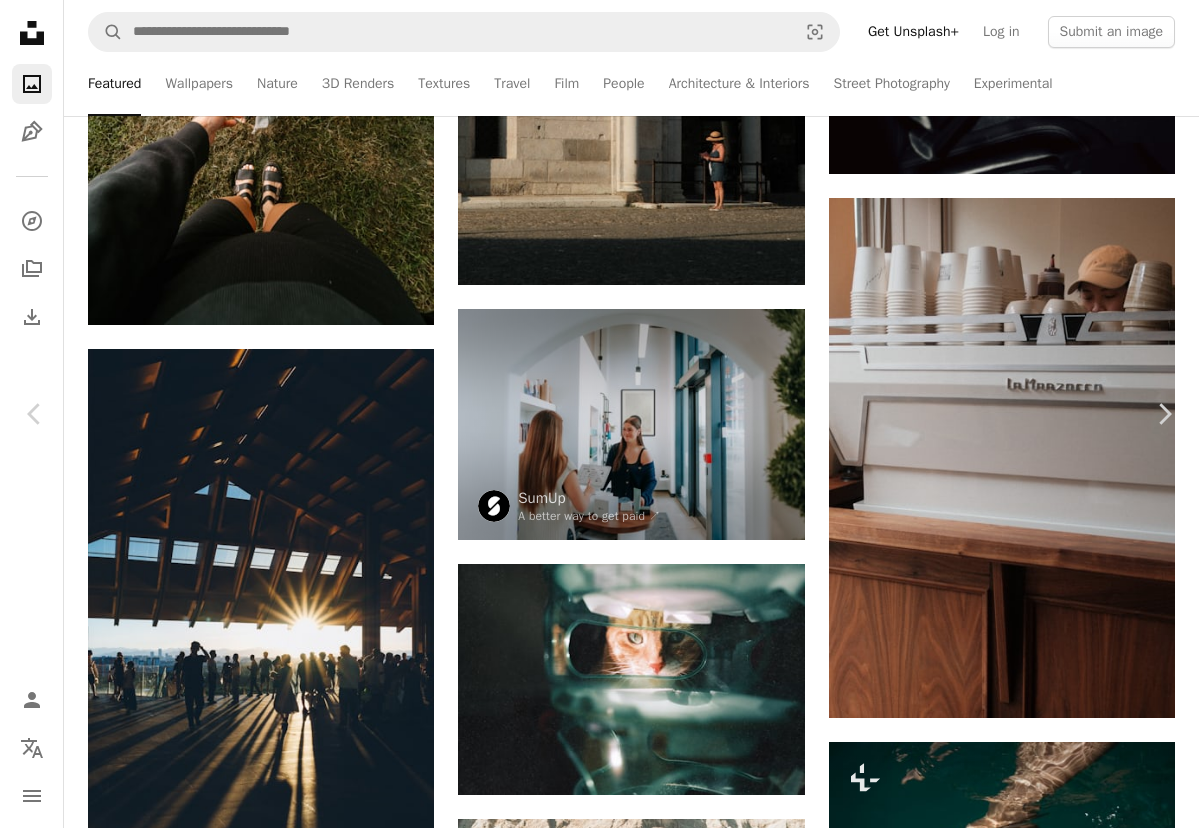 click on "An X shape" at bounding box center (20, 20) 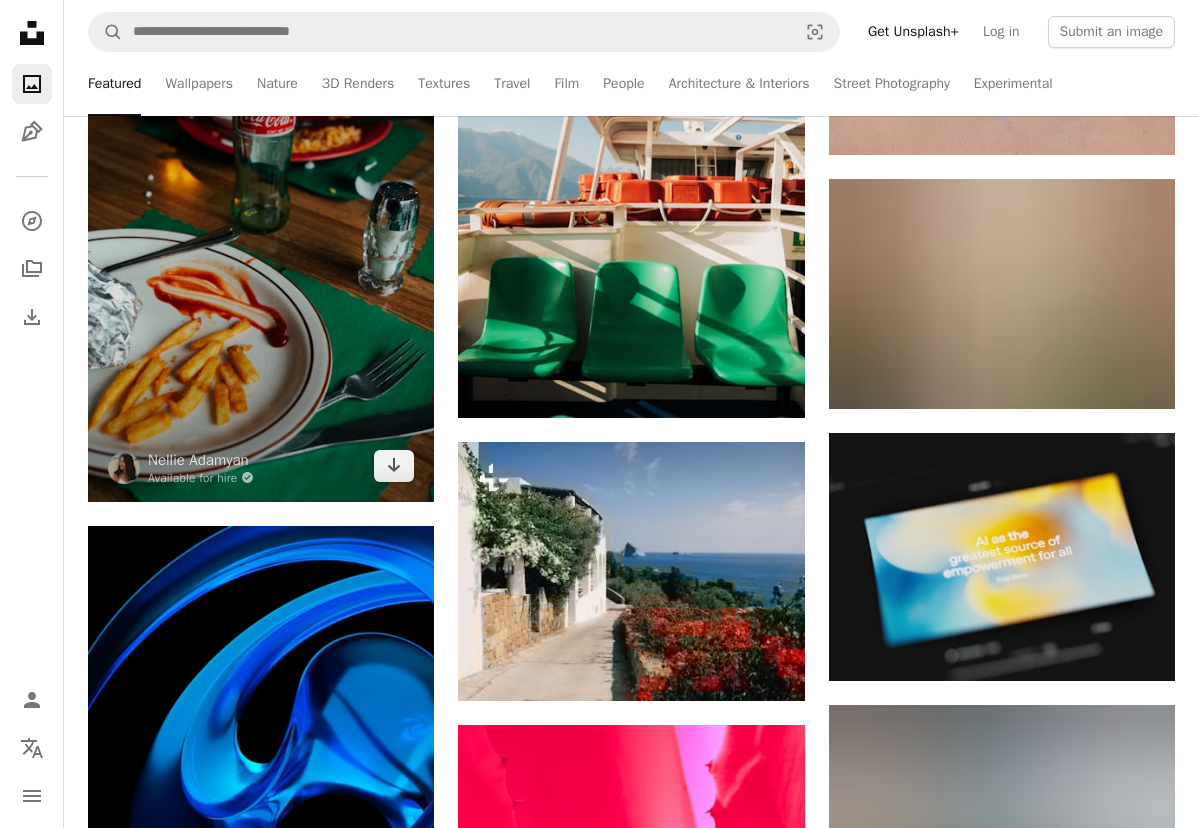 scroll, scrollTop: 11019, scrollLeft: 0, axis: vertical 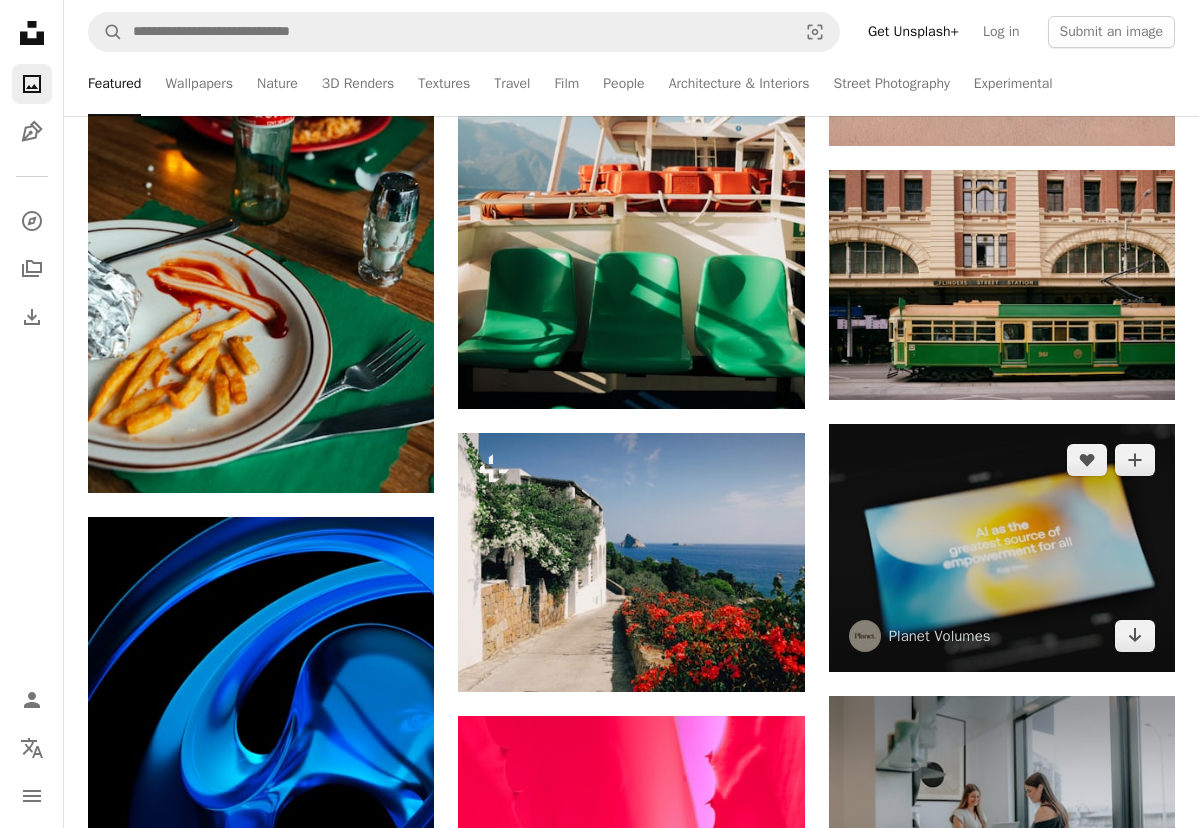click at bounding box center [1002, 548] 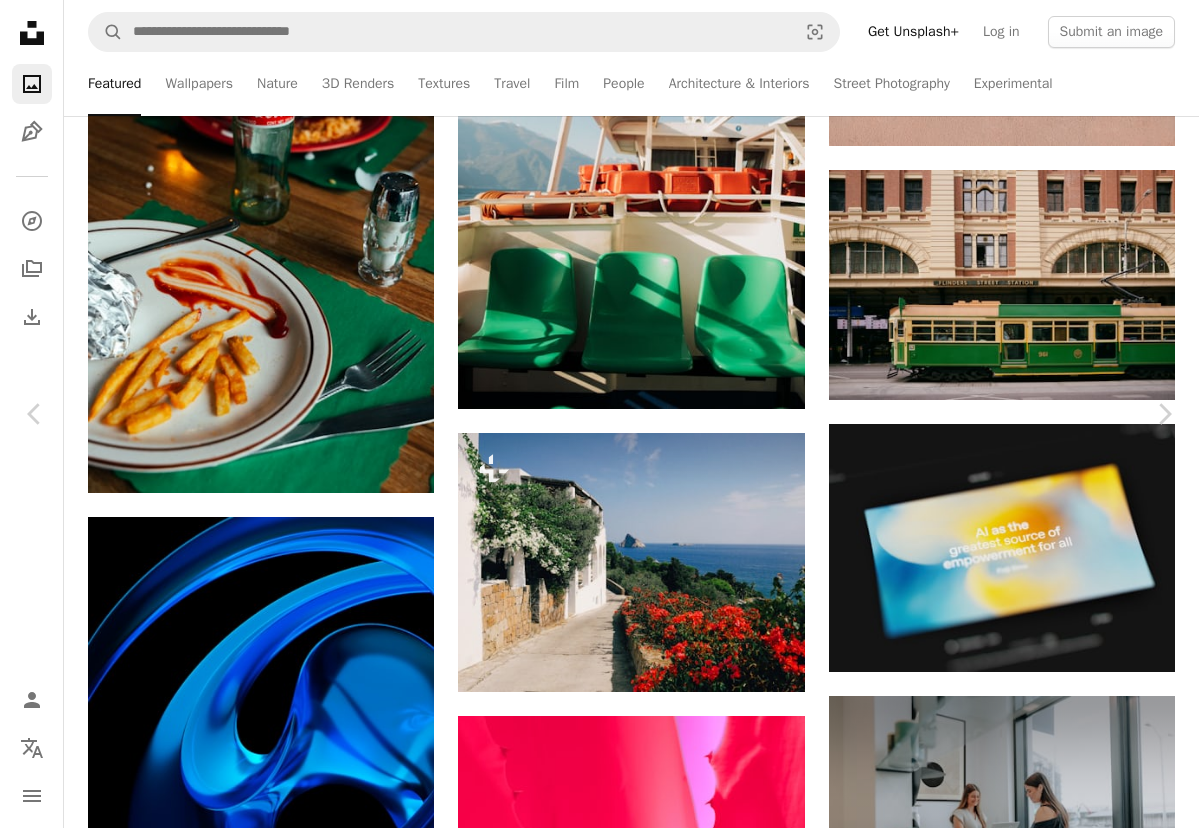 scroll, scrollTop: 0, scrollLeft: 0, axis: both 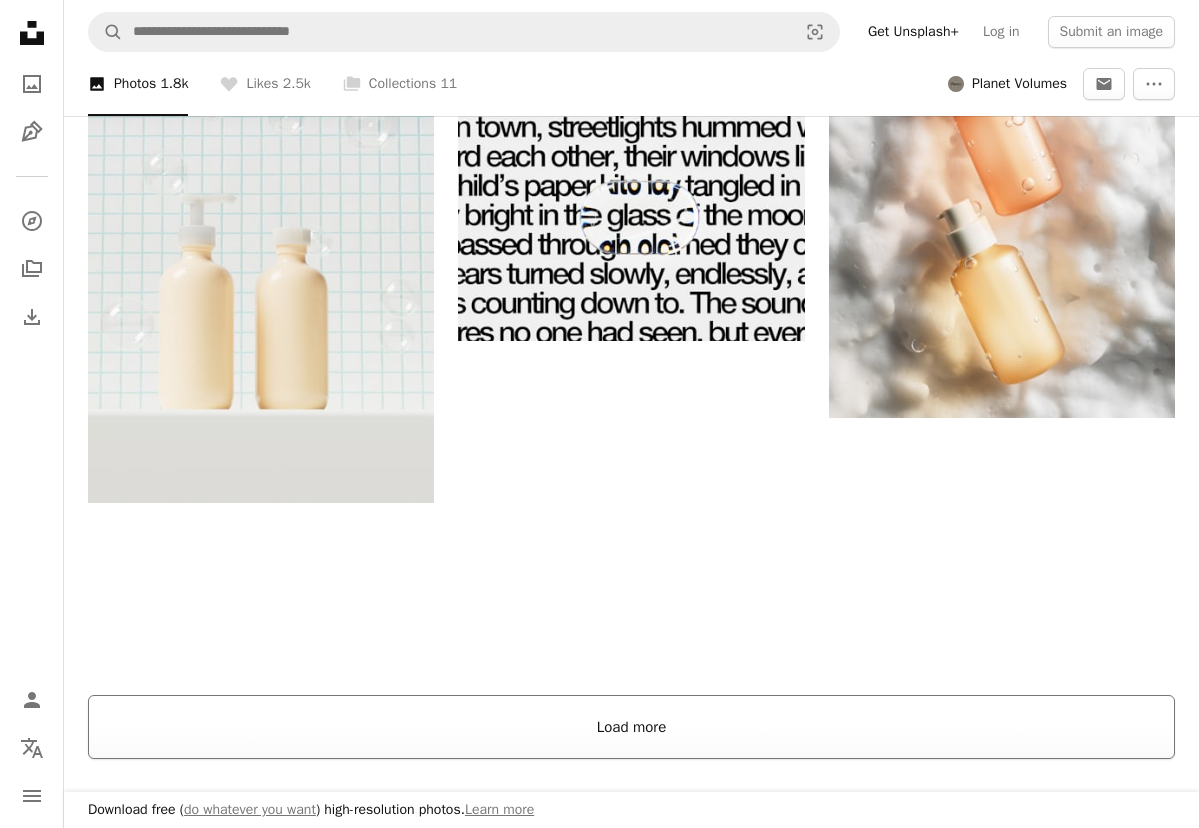 click on "Load more" at bounding box center [631, 727] 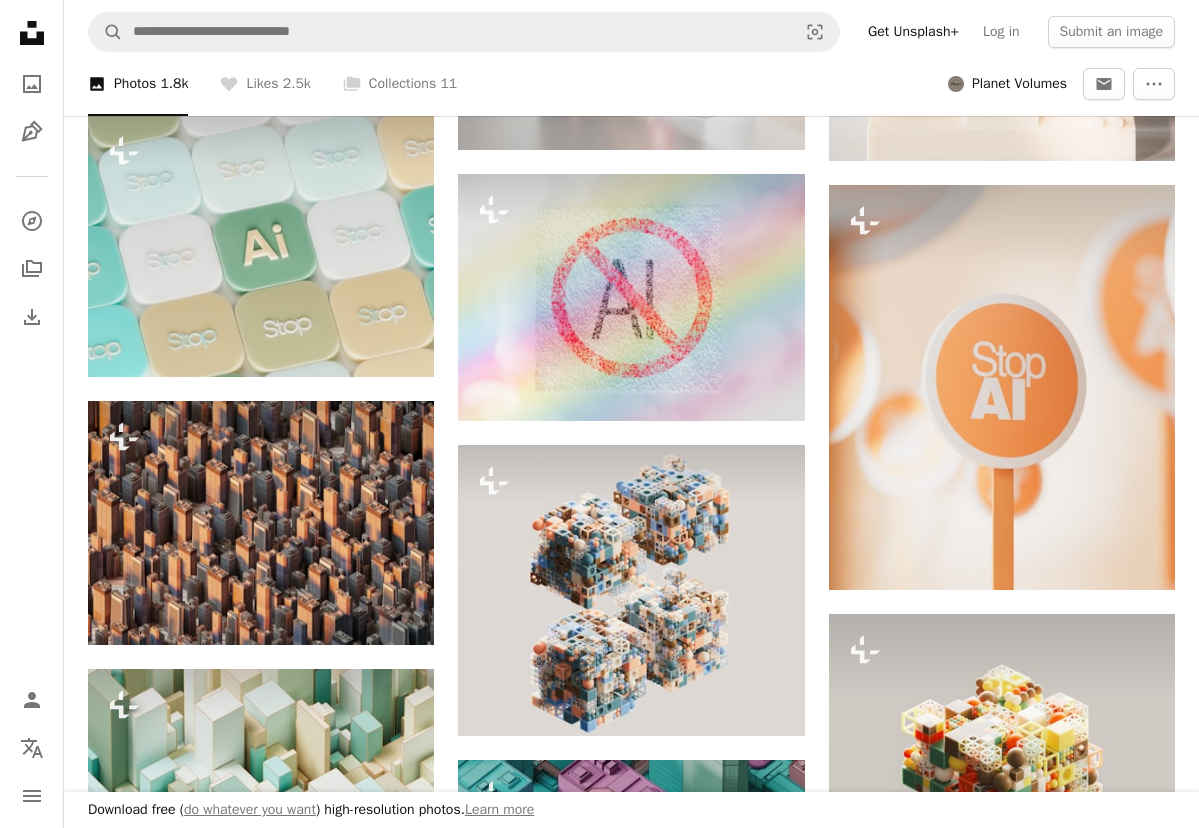 scroll, scrollTop: 18878, scrollLeft: 0, axis: vertical 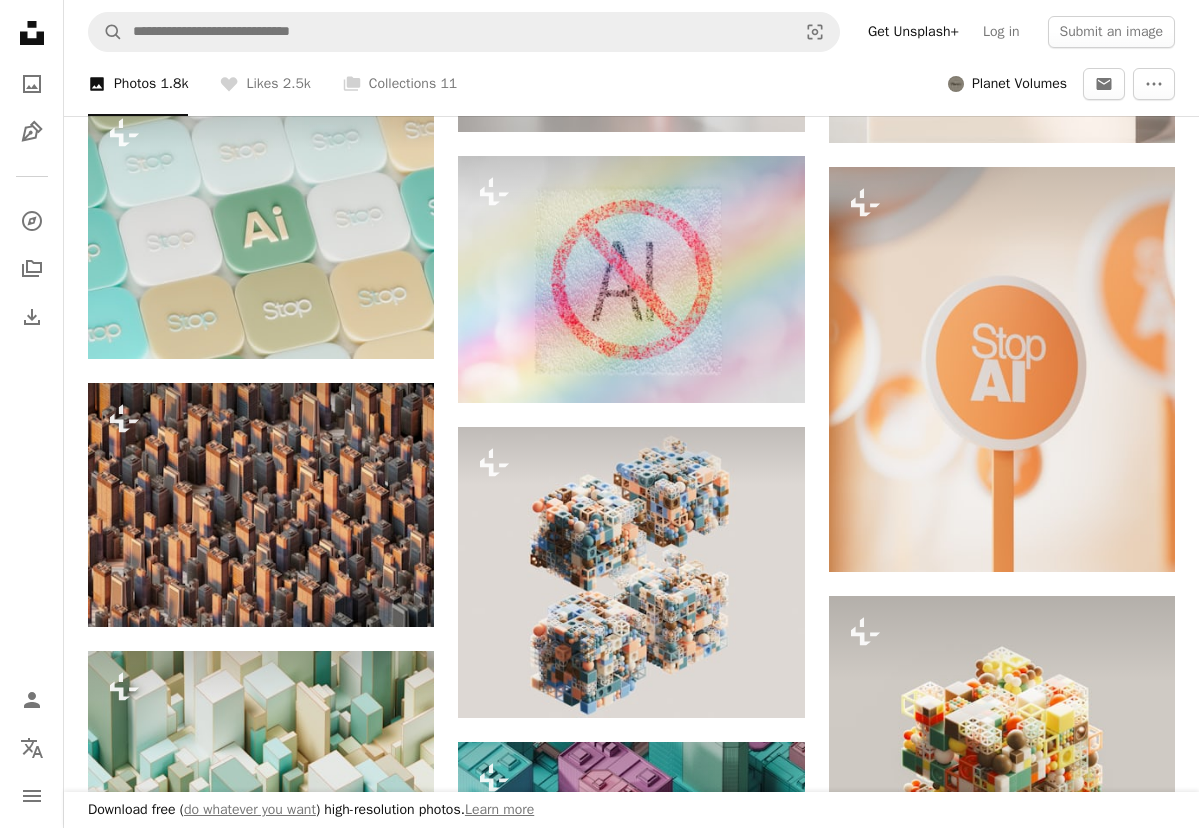click 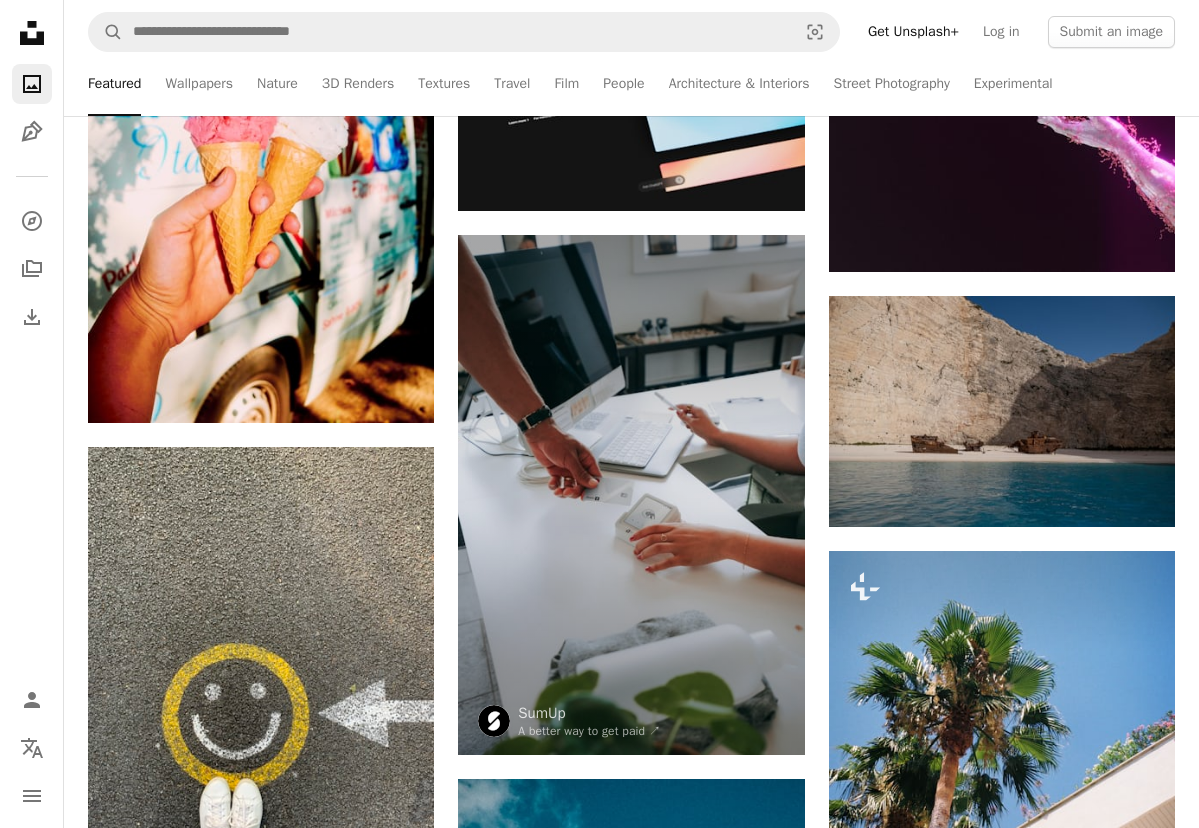 scroll, scrollTop: 14422, scrollLeft: 0, axis: vertical 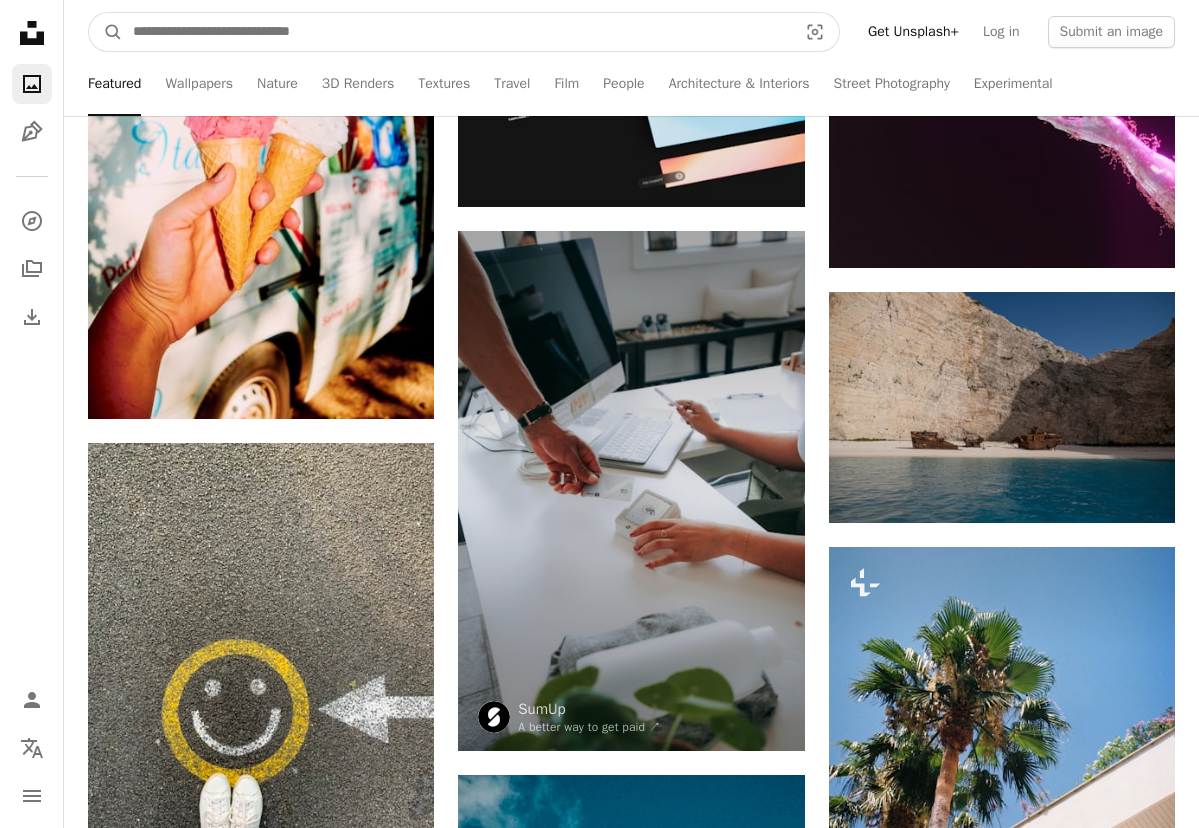 click at bounding box center (457, 32) 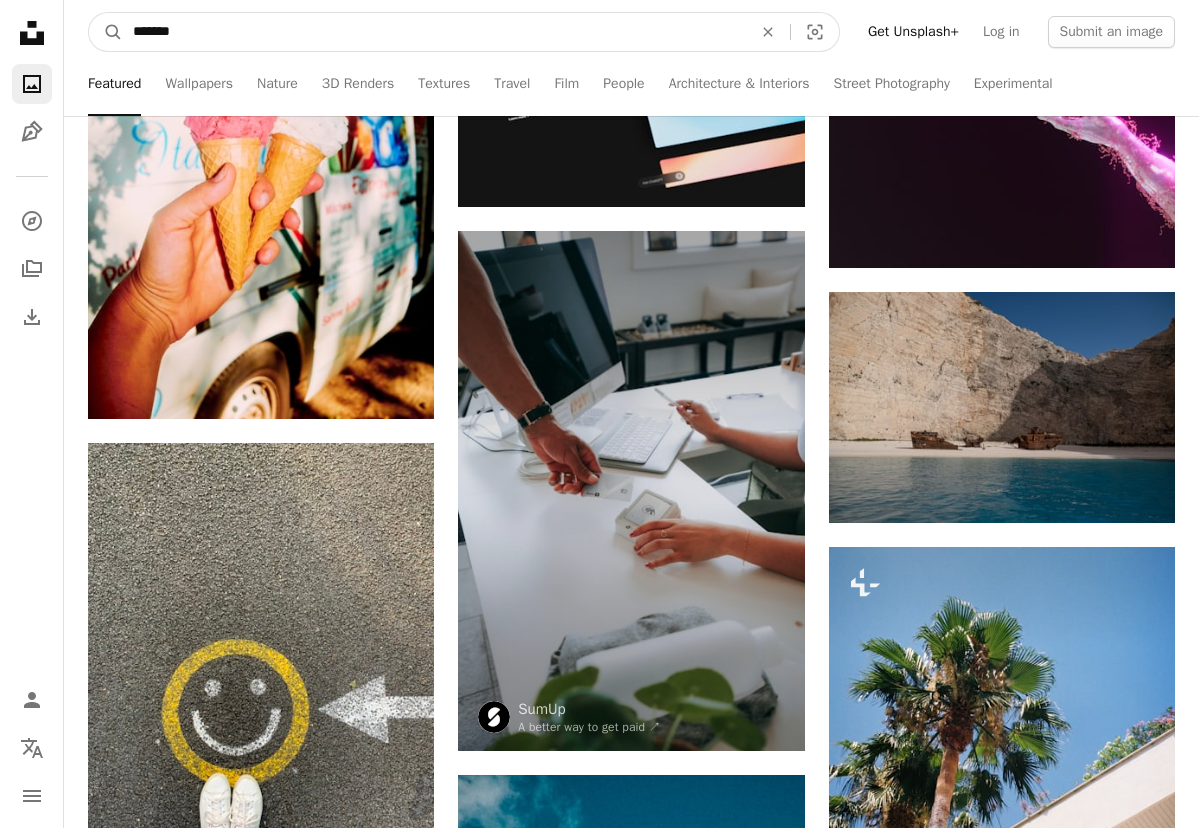 type on "*******" 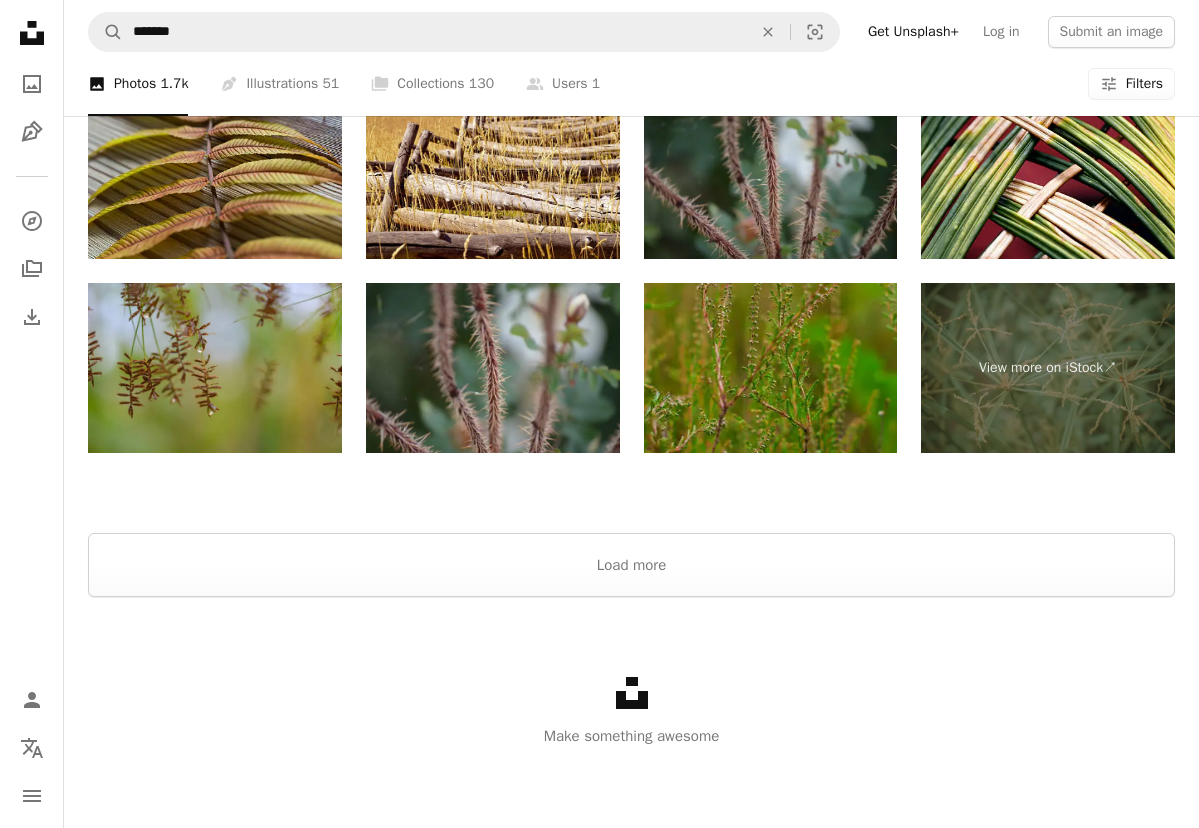scroll, scrollTop: 0, scrollLeft: 0, axis: both 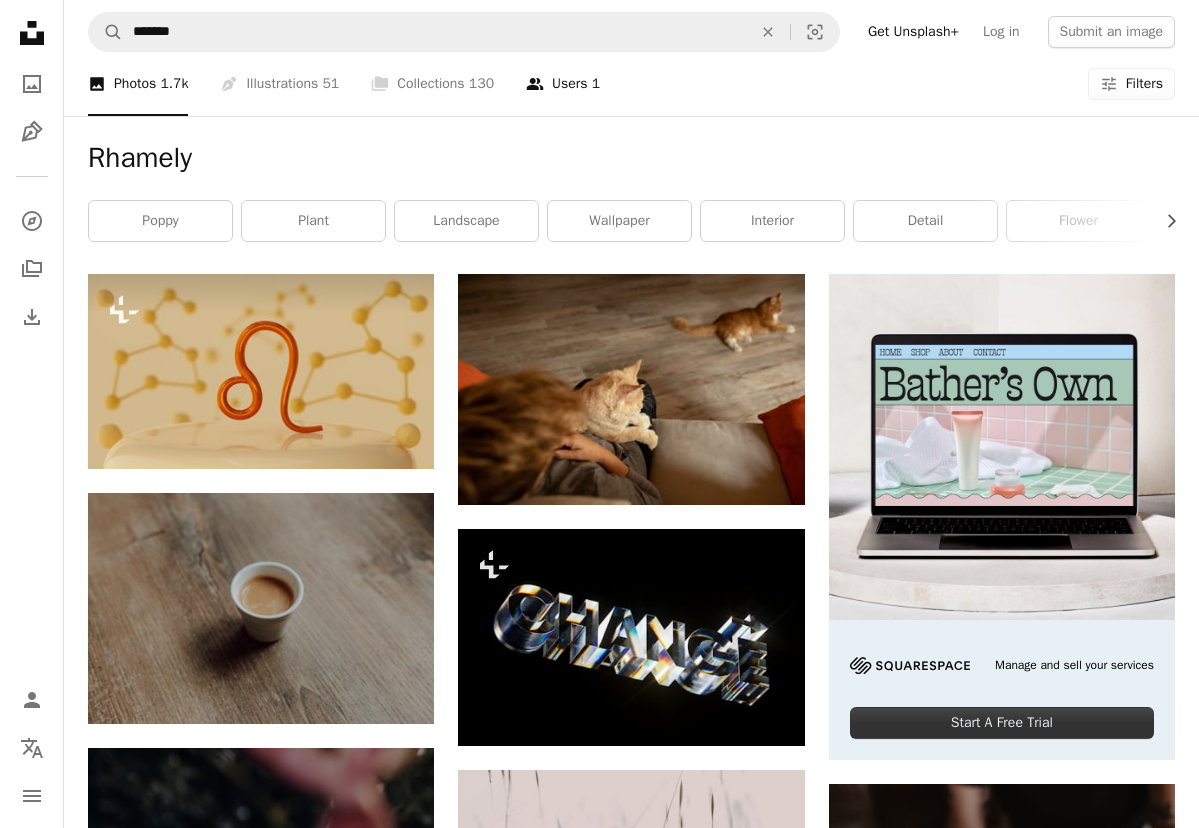 click on "A group of people Users   1" at bounding box center [563, 84] 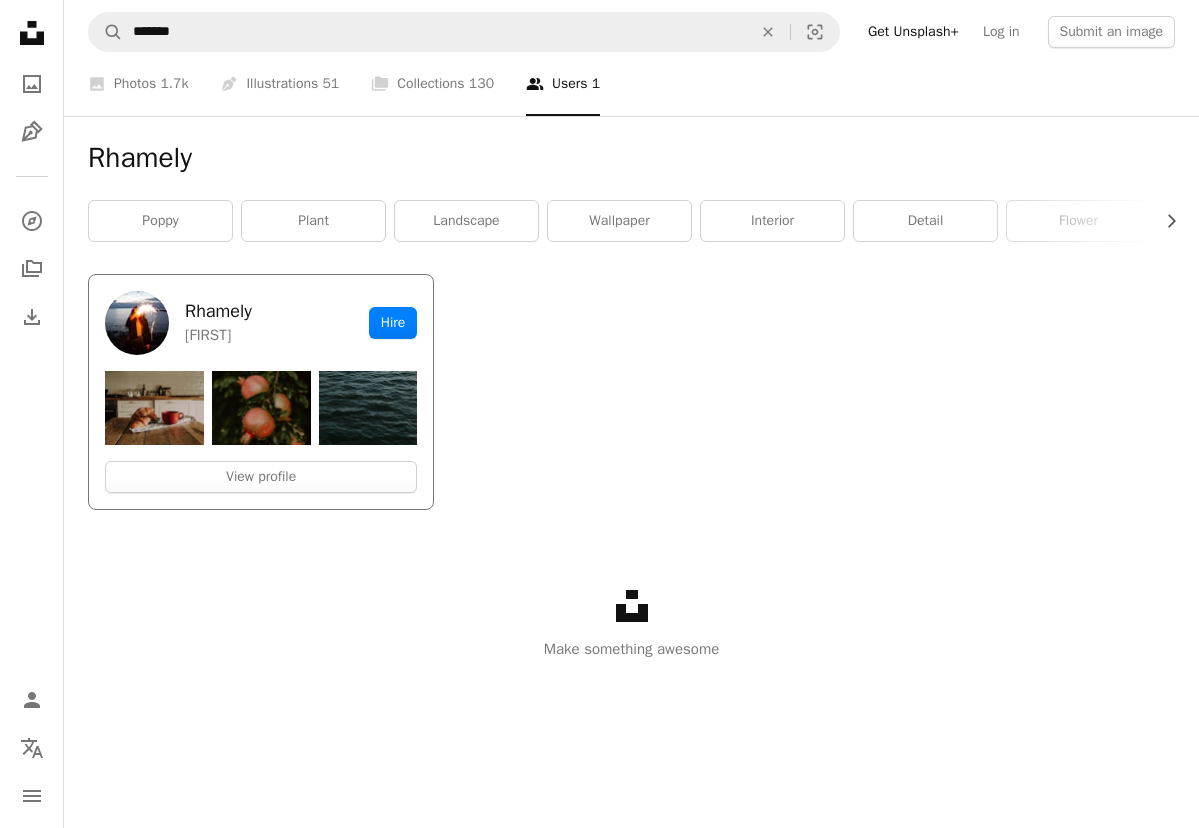 click on "Rhamely" at bounding box center [218, 311] 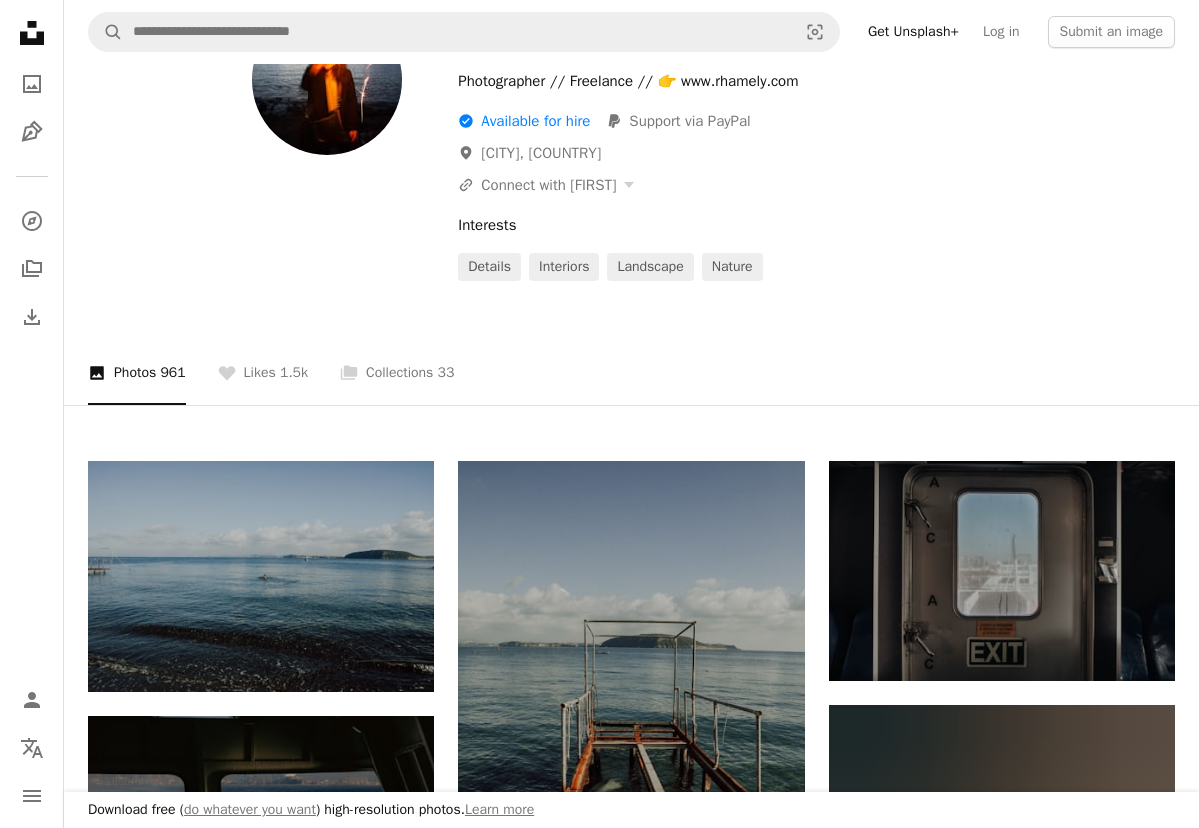 scroll, scrollTop: 128, scrollLeft: 0, axis: vertical 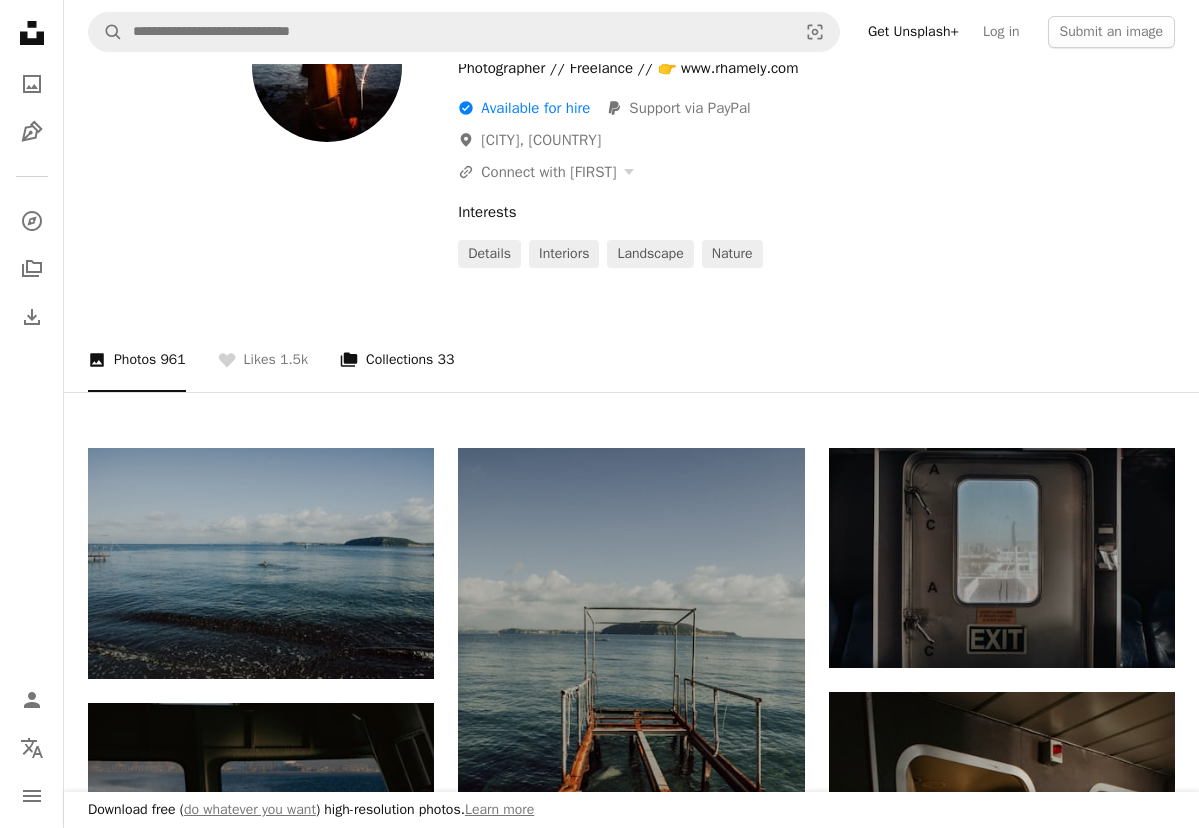 click on "A stack of folders Collections   33" at bounding box center [397, 360] 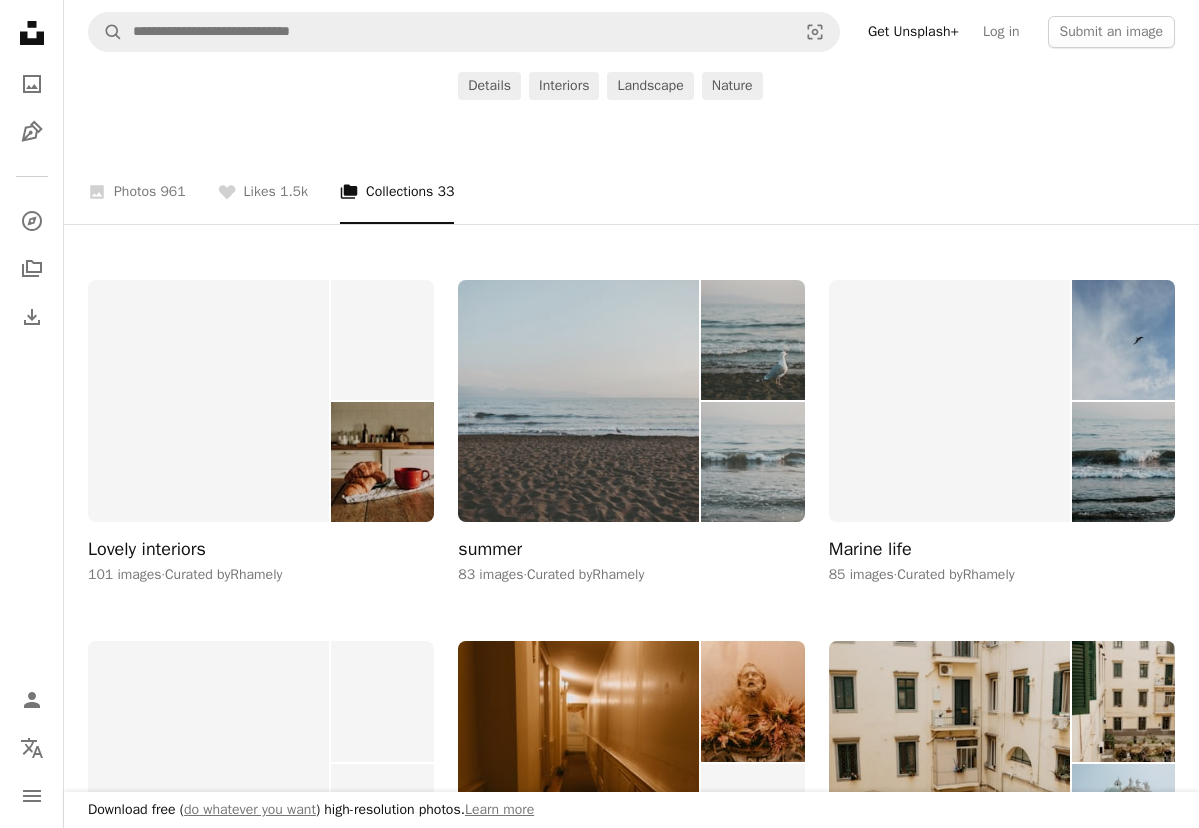 scroll, scrollTop: 298, scrollLeft: 0, axis: vertical 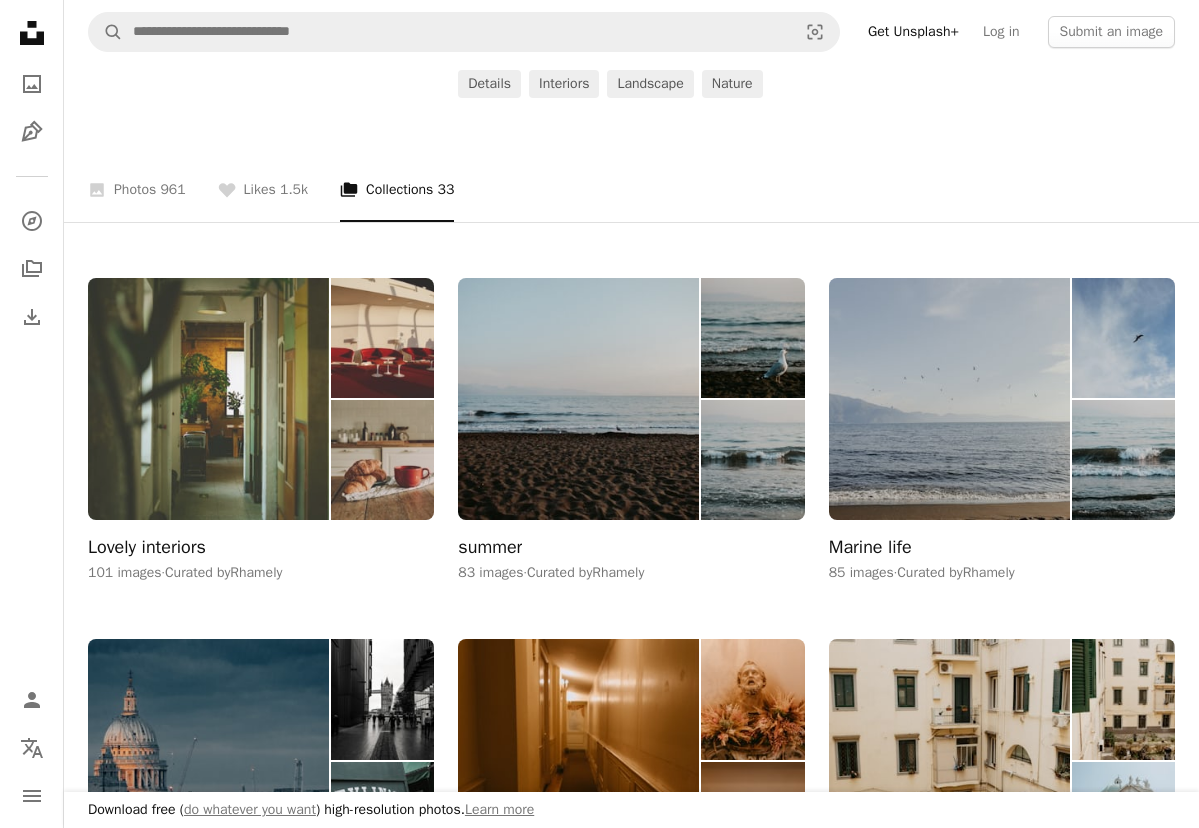 click at bounding box center (208, 399) 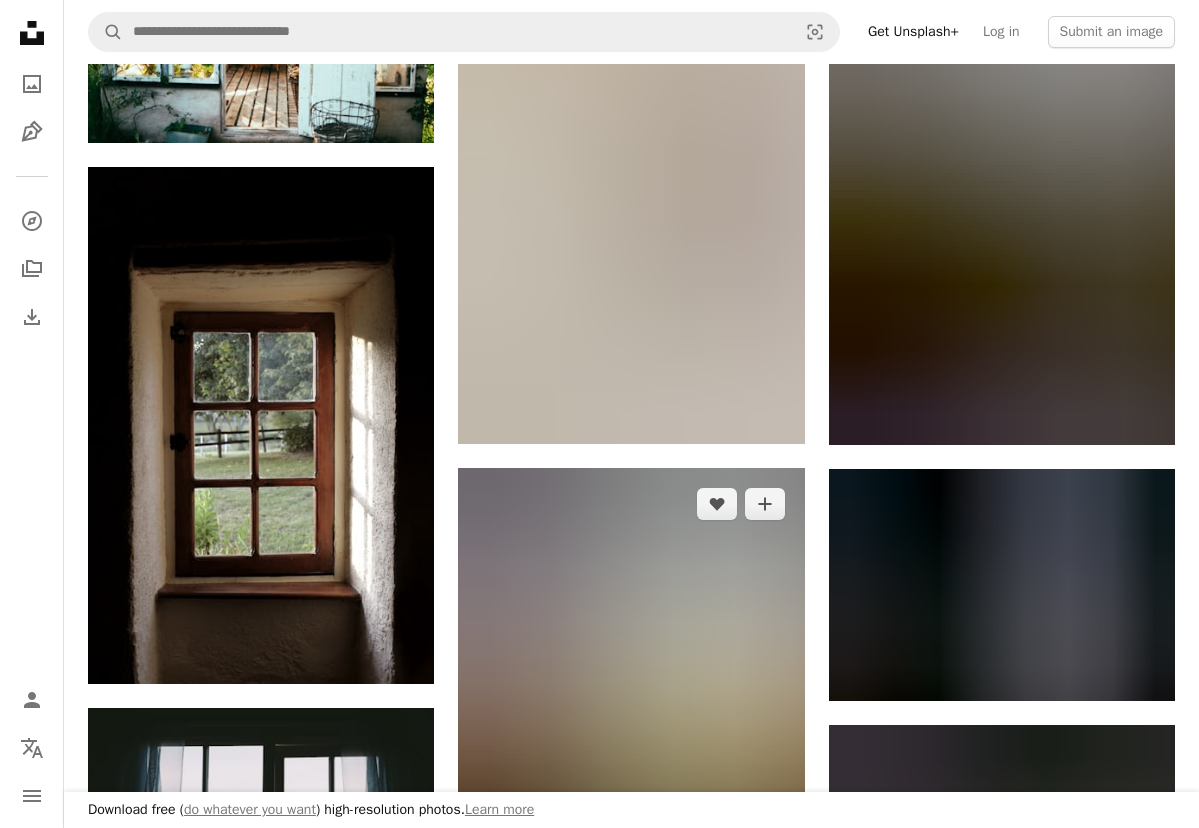 scroll, scrollTop: 1766, scrollLeft: 0, axis: vertical 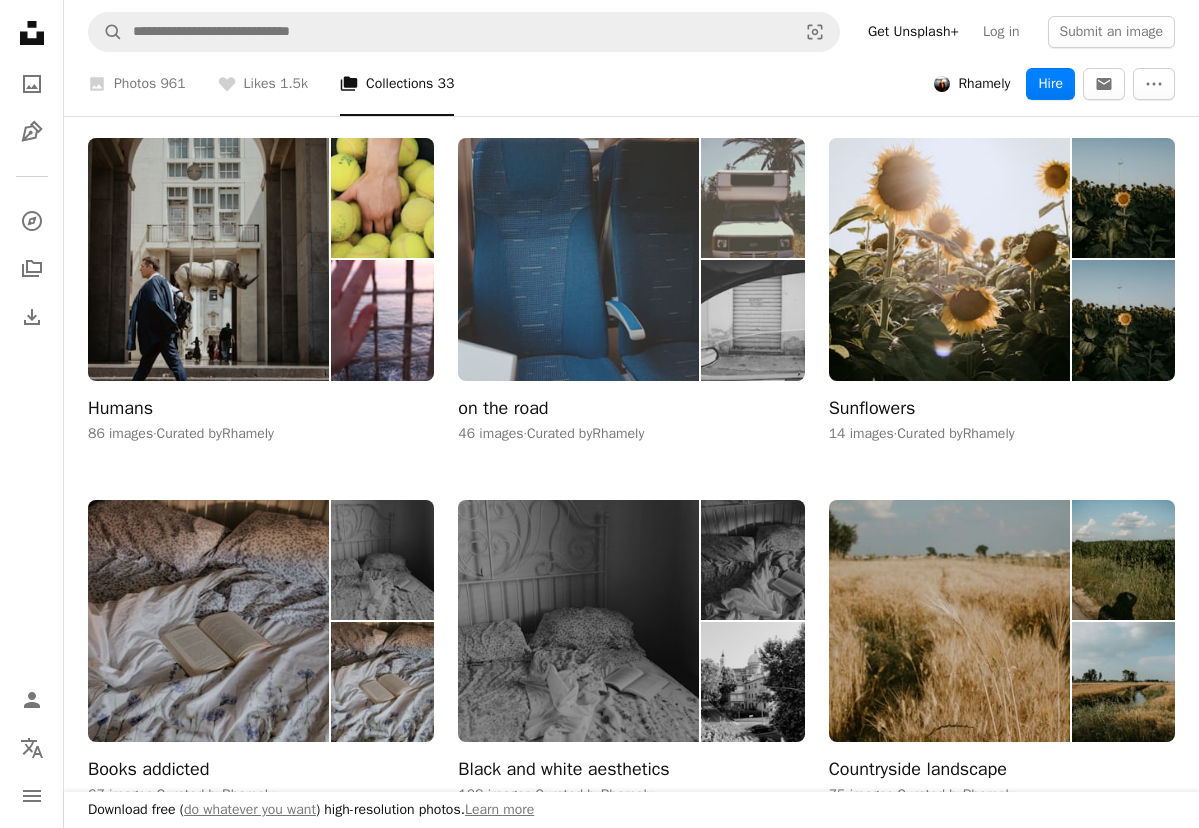 click at bounding box center (578, 259) 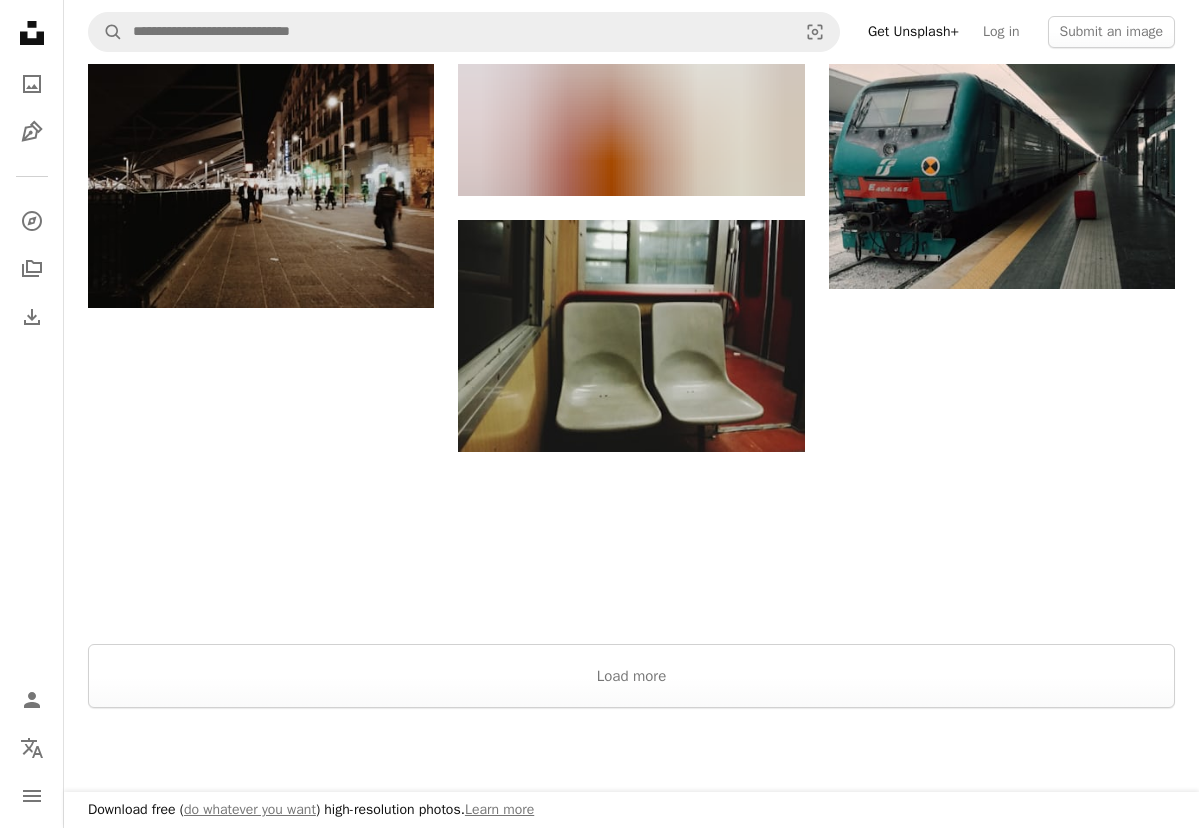 scroll, scrollTop: 1937, scrollLeft: 0, axis: vertical 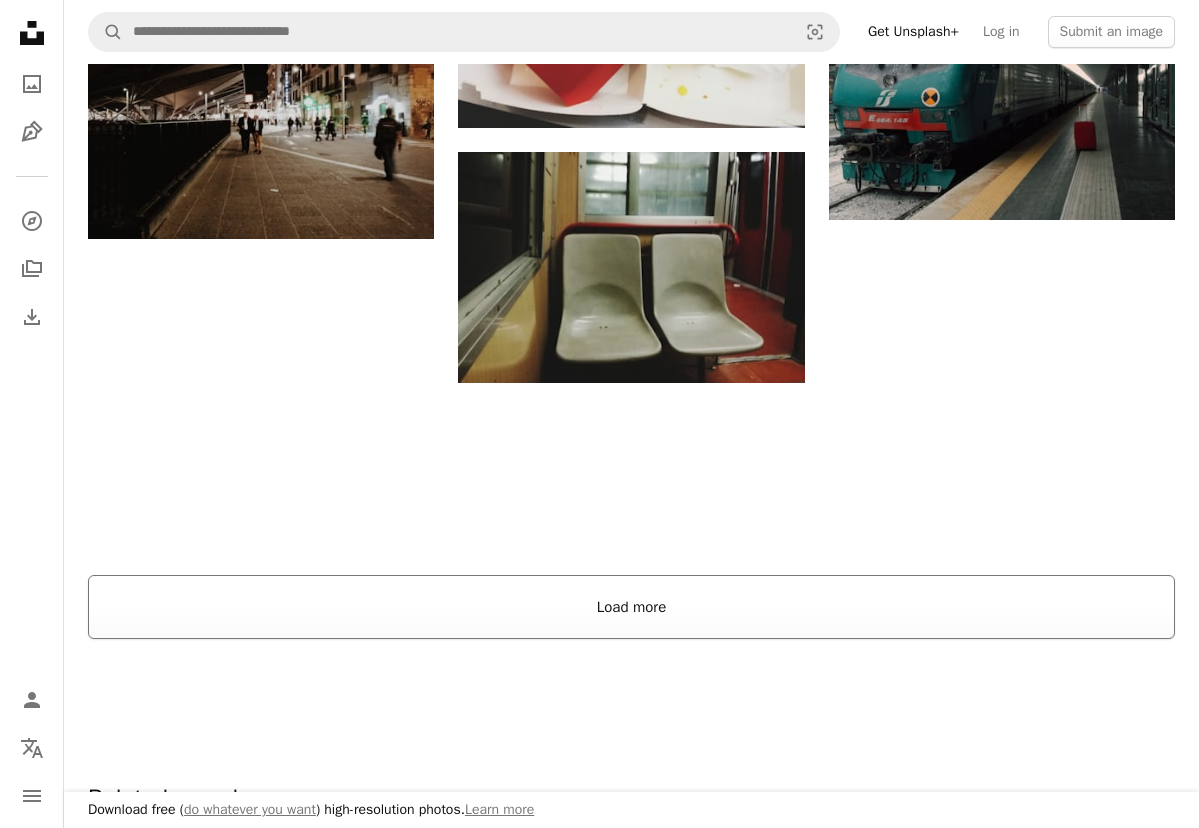 click on "Load more" at bounding box center [631, 607] 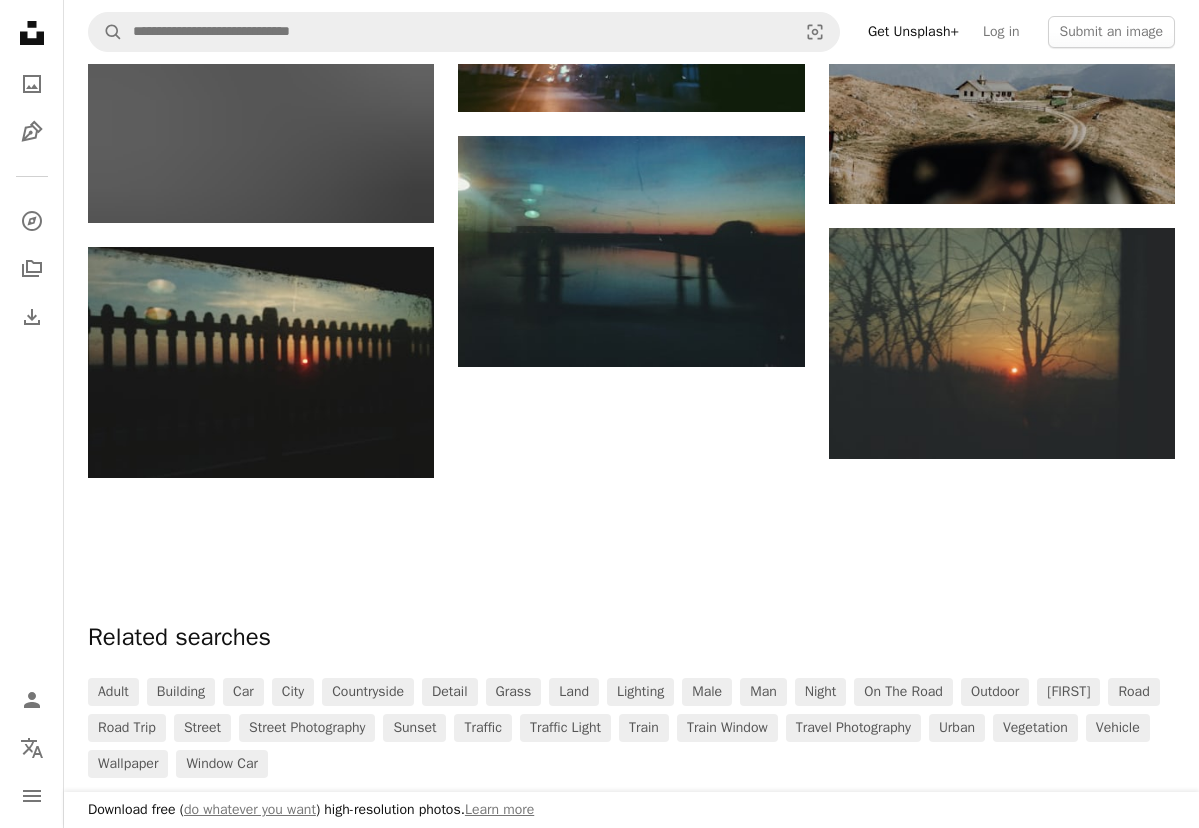scroll, scrollTop: 4053, scrollLeft: 0, axis: vertical 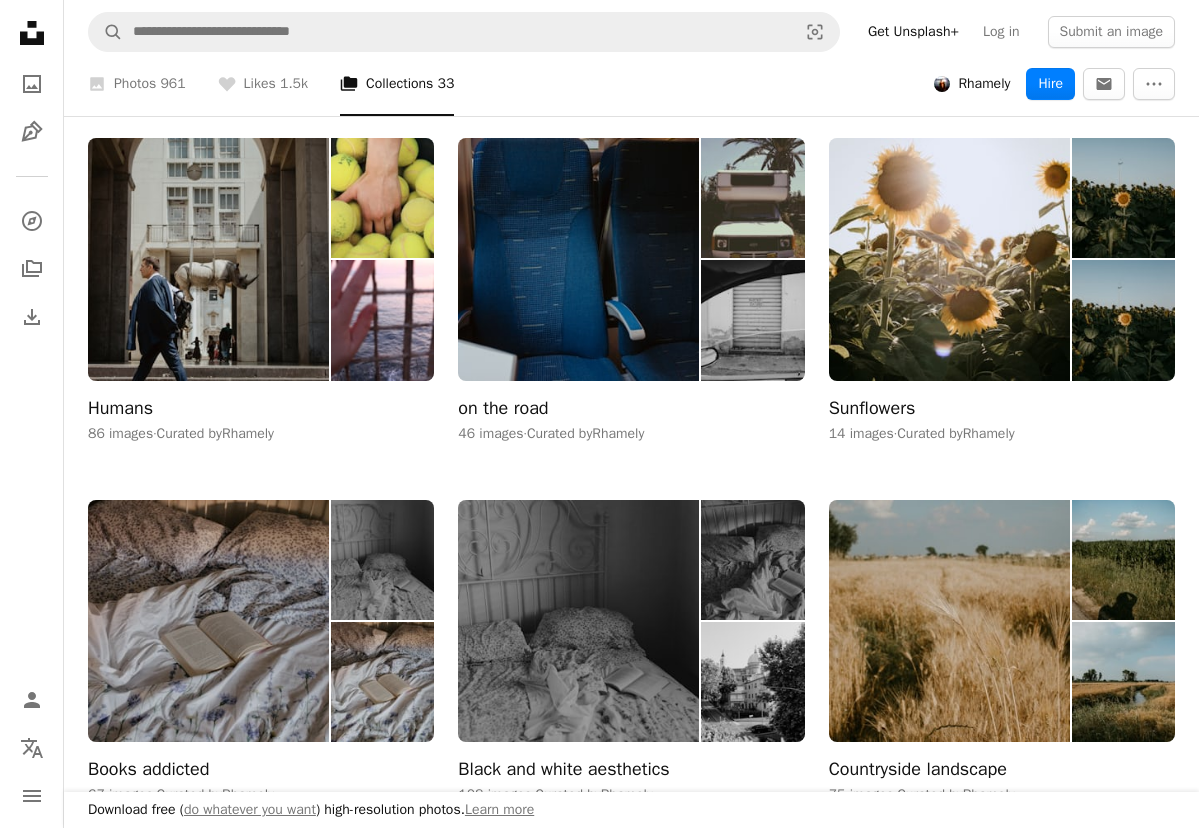 click 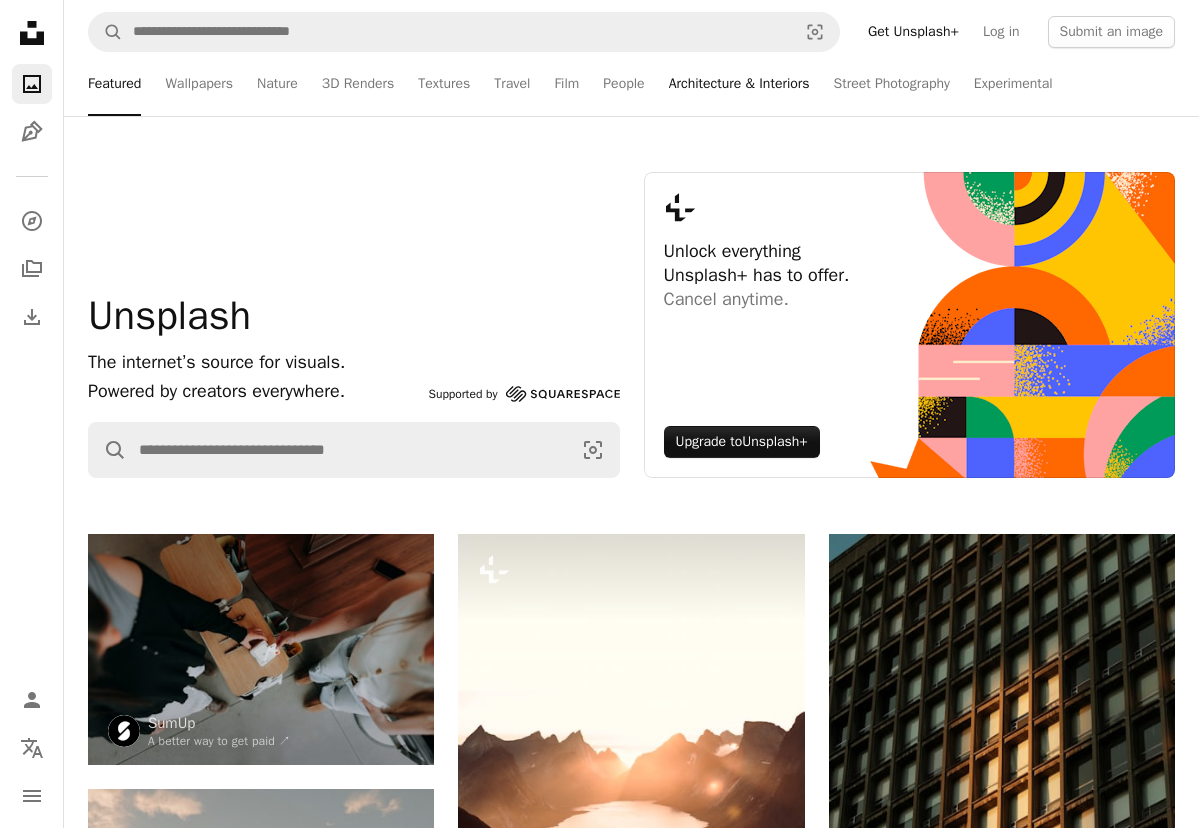 scroll, scrollTop: 0, scrollLeft: 0, axis: both 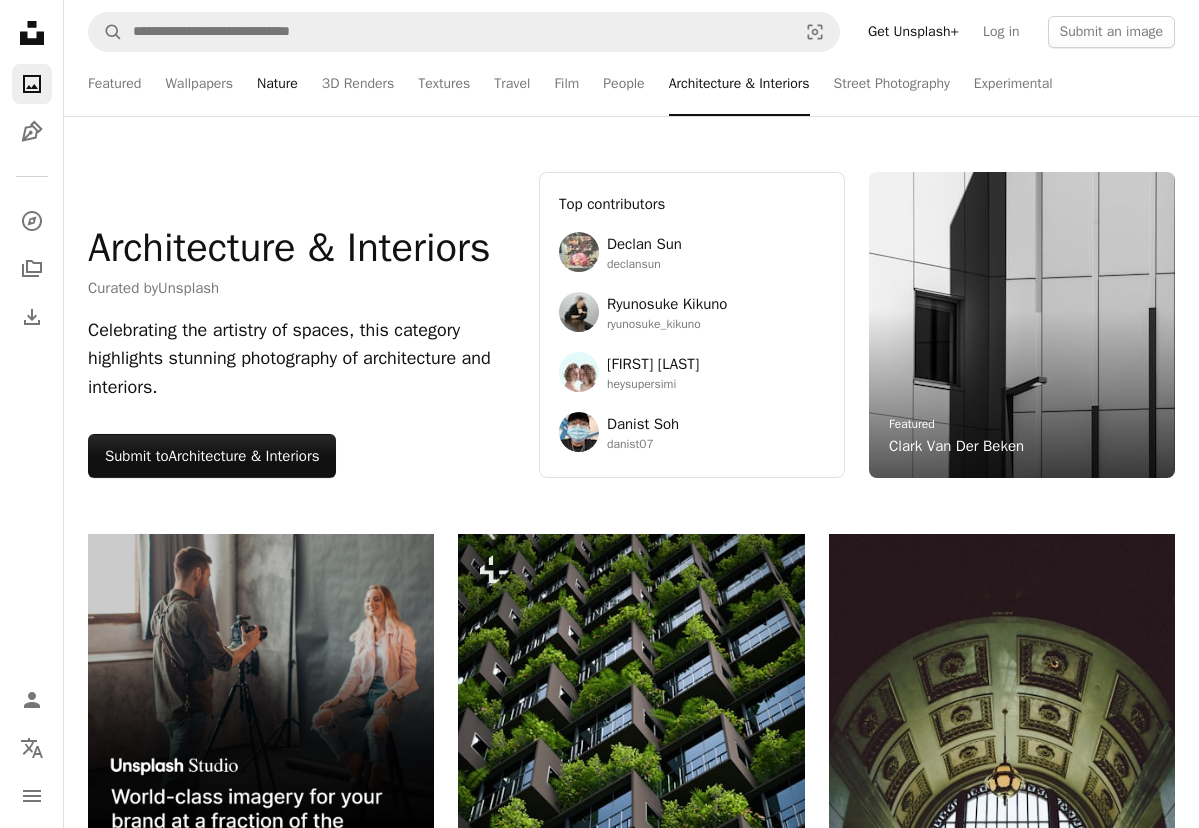 click on "Nature" at bounding box center (277, 84) 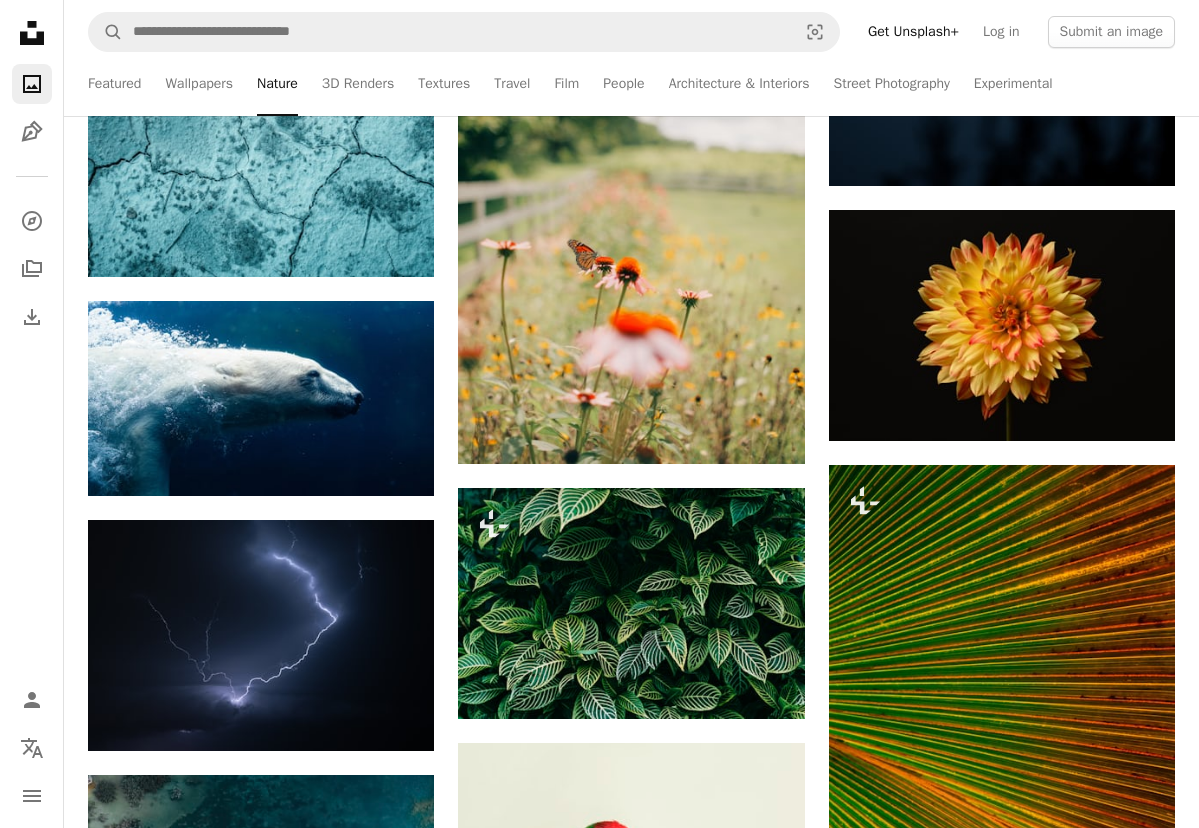 scroll, scrollTop: 7890, scrollLeft: 0, axis: vertical 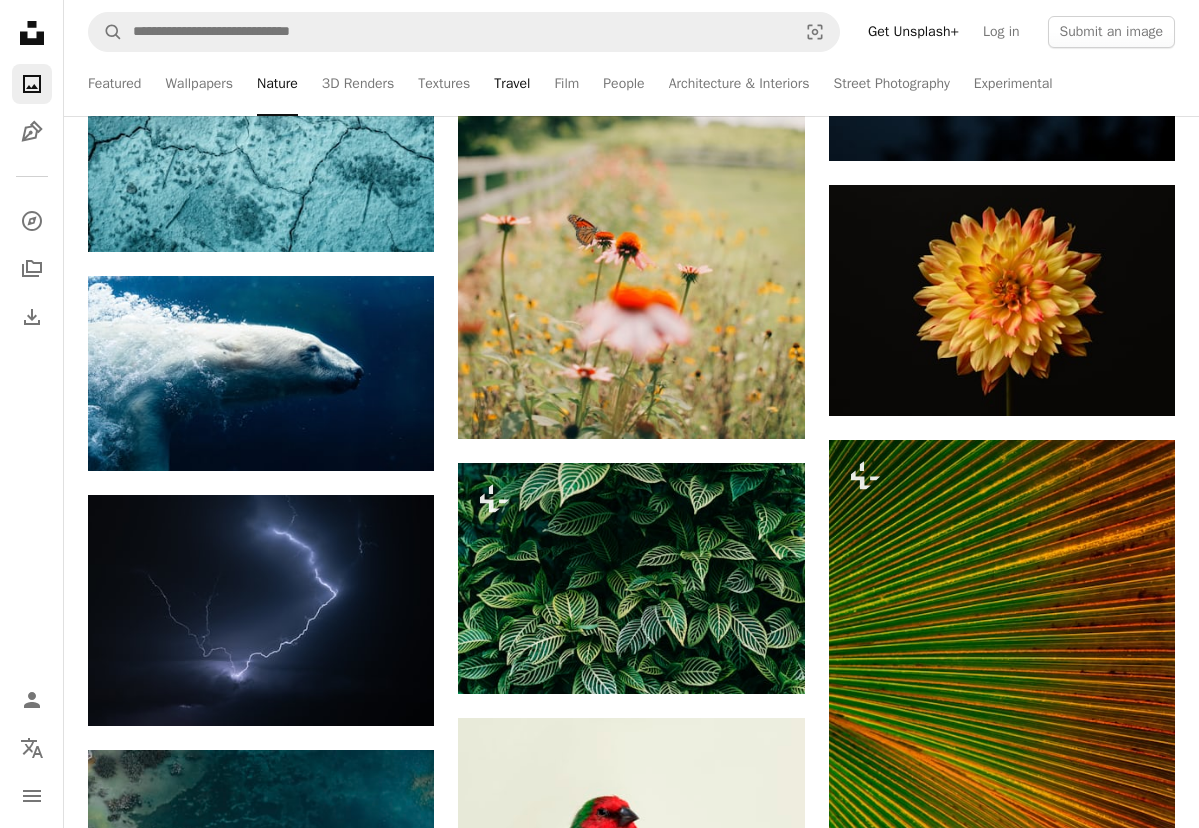 click on "Travel" at bounding box center [512, 84] 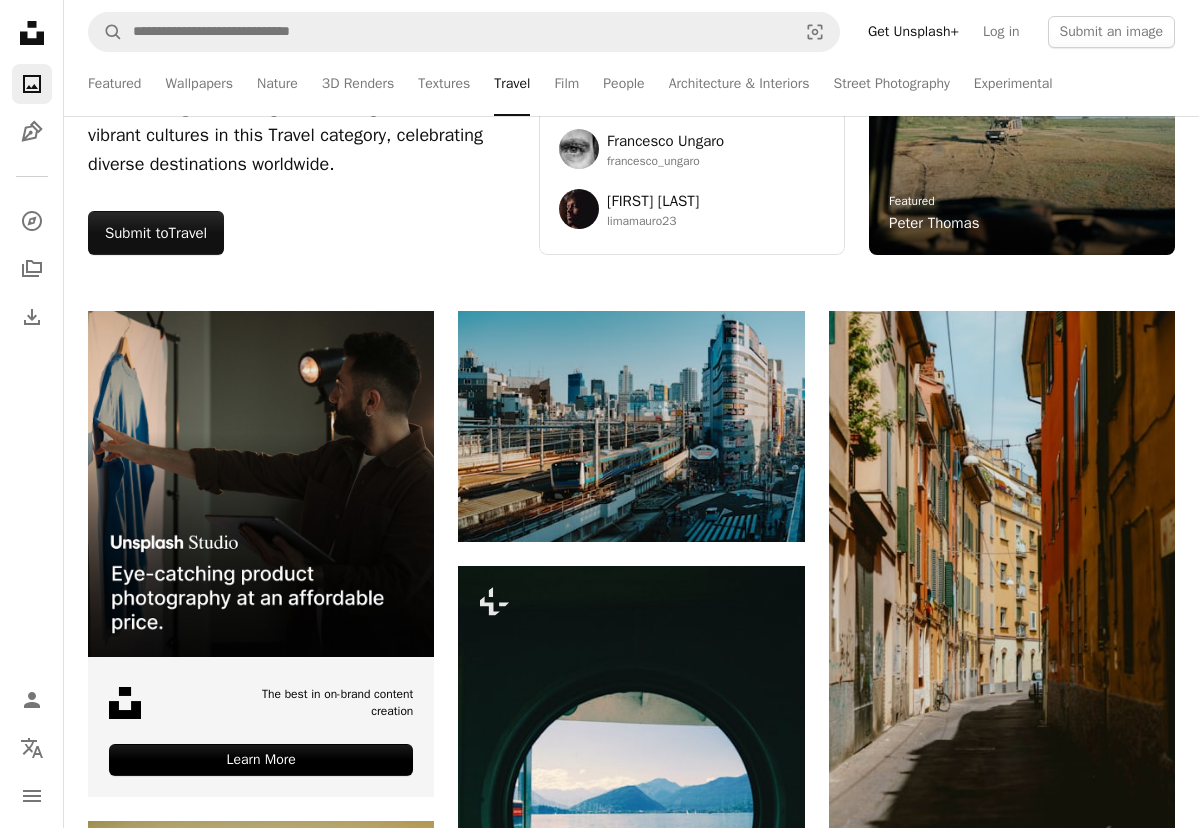 scroll, scrollTop: 232, scrollLeft: 0, axis: vertical 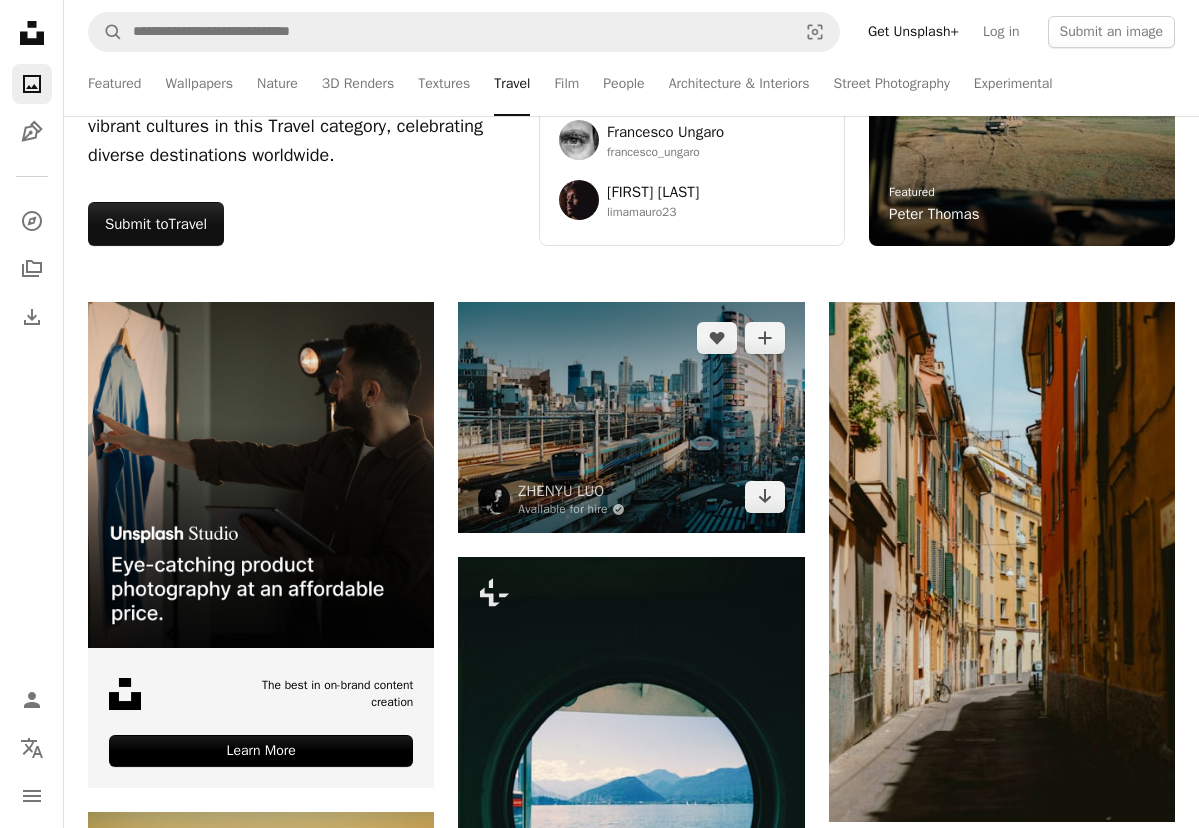 click at bounding box center [631, 417] 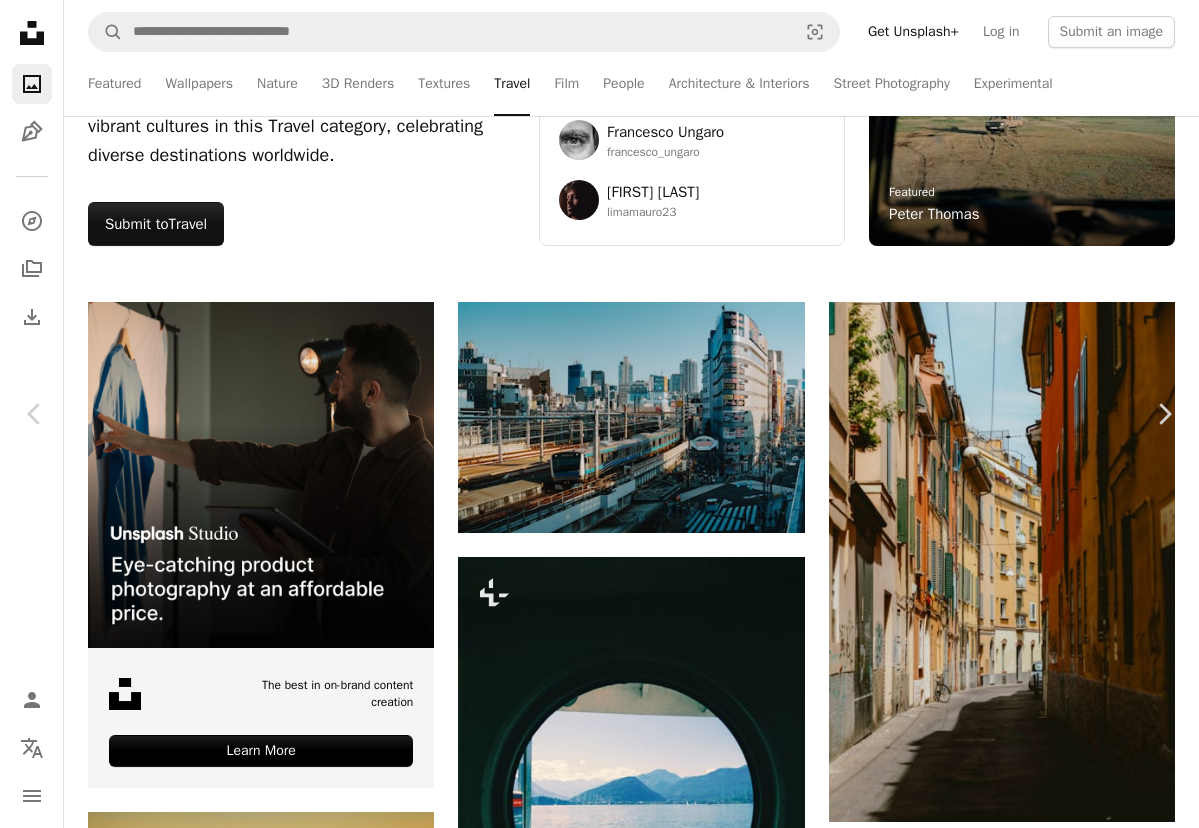 click on "An X shape Chevron left Chevron right [FIRST] [LAST] Available for hire A checkmark inside of a circle A heart A plus sign Edit image   Plus sign for Unsplash+ Download free Chevron down Zoom in Views 7,067 Downloads 67 Featured in Travel A forward-right arrow Share Info icon Info More Actions Calendar outlined Published on  [MONTH] [DAY], [YEAR] Camera SONY, ILCE-7RM5 Safety Free to use under the  Unsplash License car city road train urban vehicle cityscape outdoors town automobile tower railway rail train track metropolis Free images Browse premium related images on iStock  |  Save 20% with code UNSPLASH20 View more on iStock  ↗ Related images A heart A plus sign [FIRST] [LAST] Arrow pointing down Plus sign for Unsplash+ A heart A plus sign [FIRST] [LAST] For  Unsplash+ A lock   Download A heart A plus sign [FIRST] [LAST] Arrow pointing down Plus sign for Unsplash+ A heart A plus sign [FIRST] [LAST] For  Unsplash+ A lock   Download Plus sign for Unsplash+ A heart A plus sign [FIRST] [LAST] For  Unsplash+ A lock   reza" at bounding box center (599, 3636) 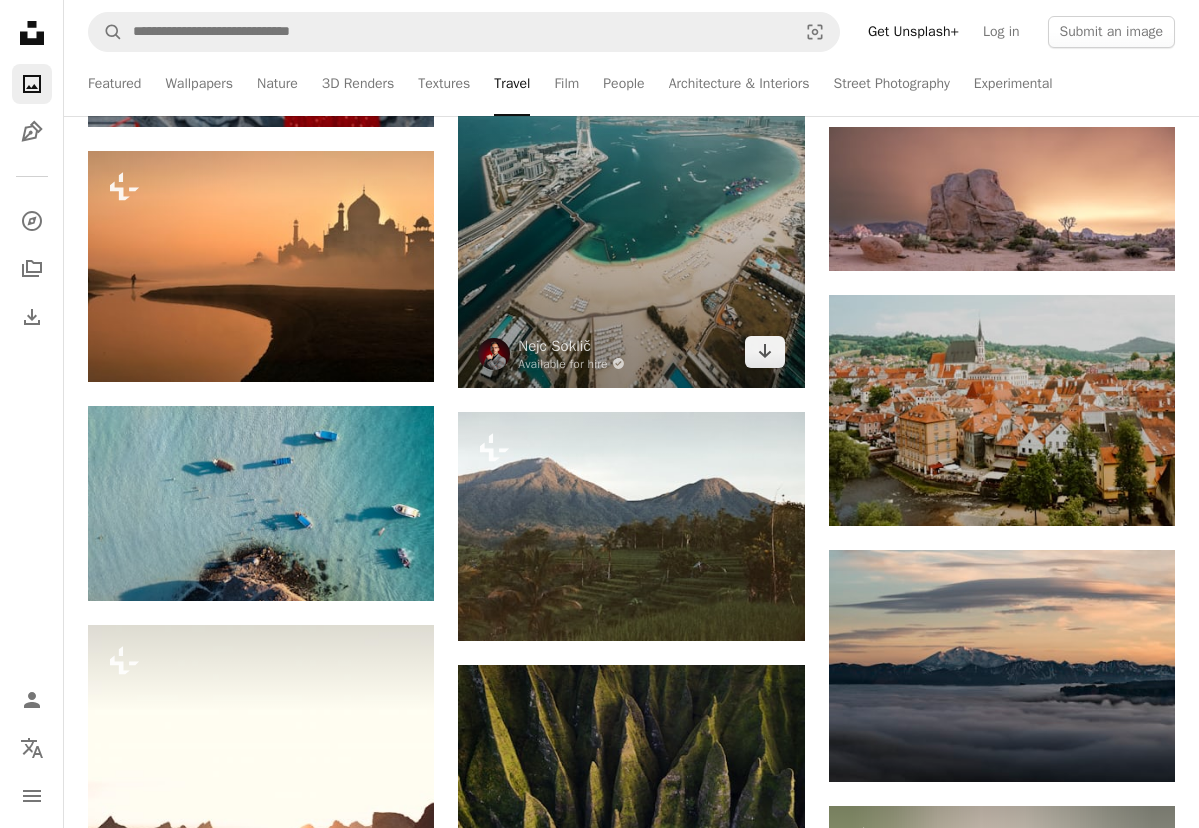 scroll, scrollTop: 2181, scrollLeft: 0, axis: vertical 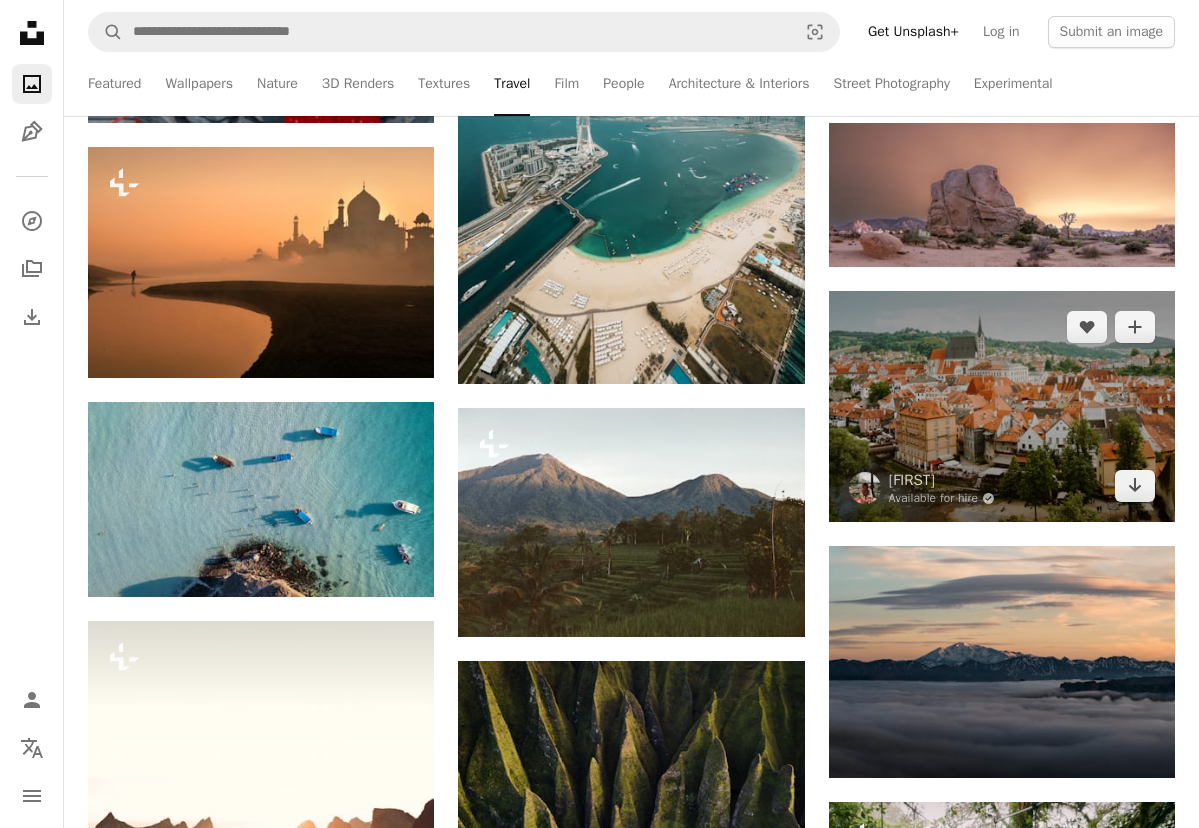 click at bounding box center [1002, 406] 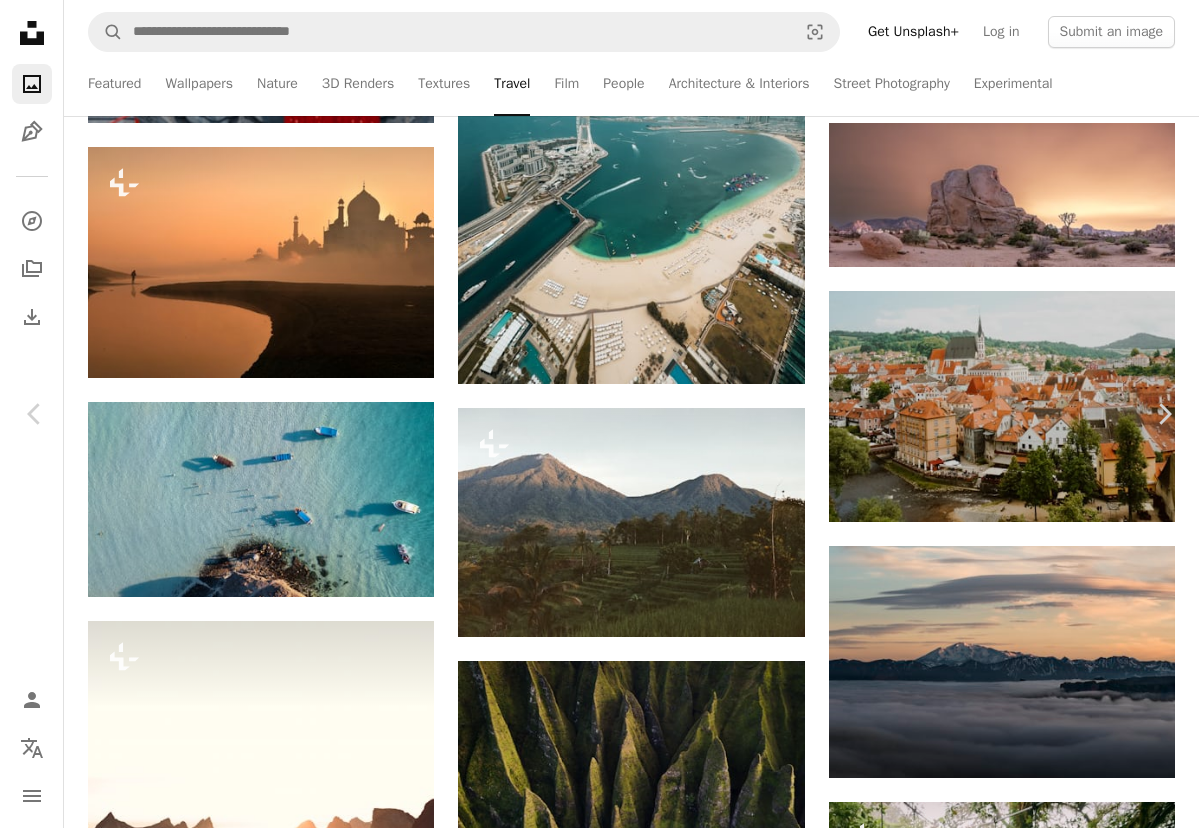 scroll, scrollTop: 0, scrollLeft: 0, axis: both 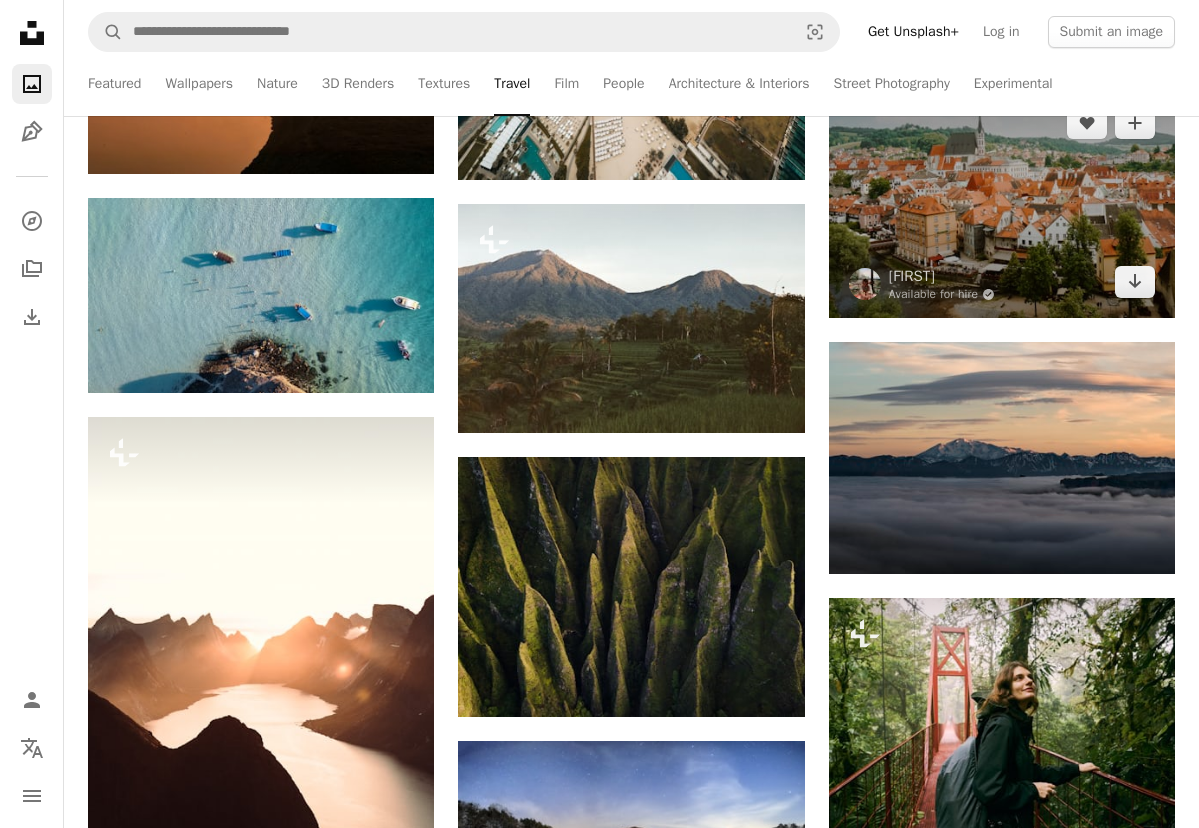 click at bounding box center (1002, 202) 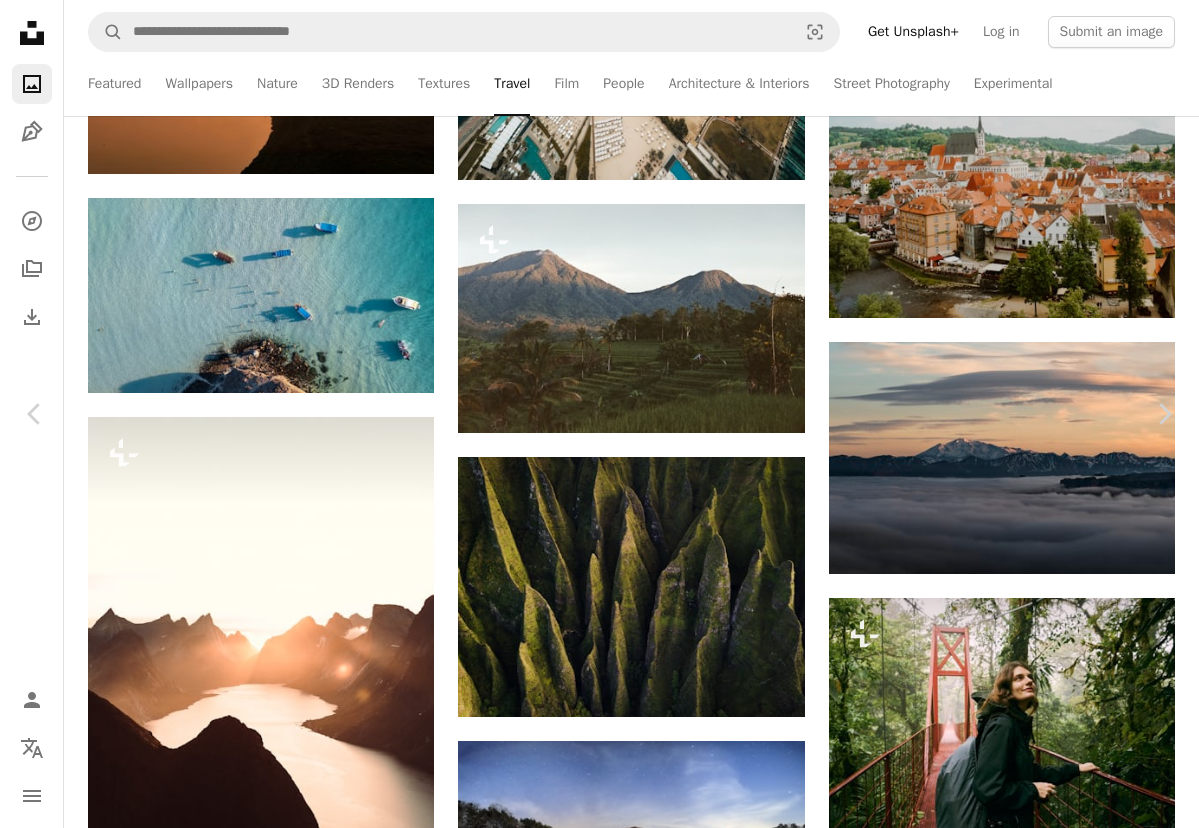 click on "Chevron down" 